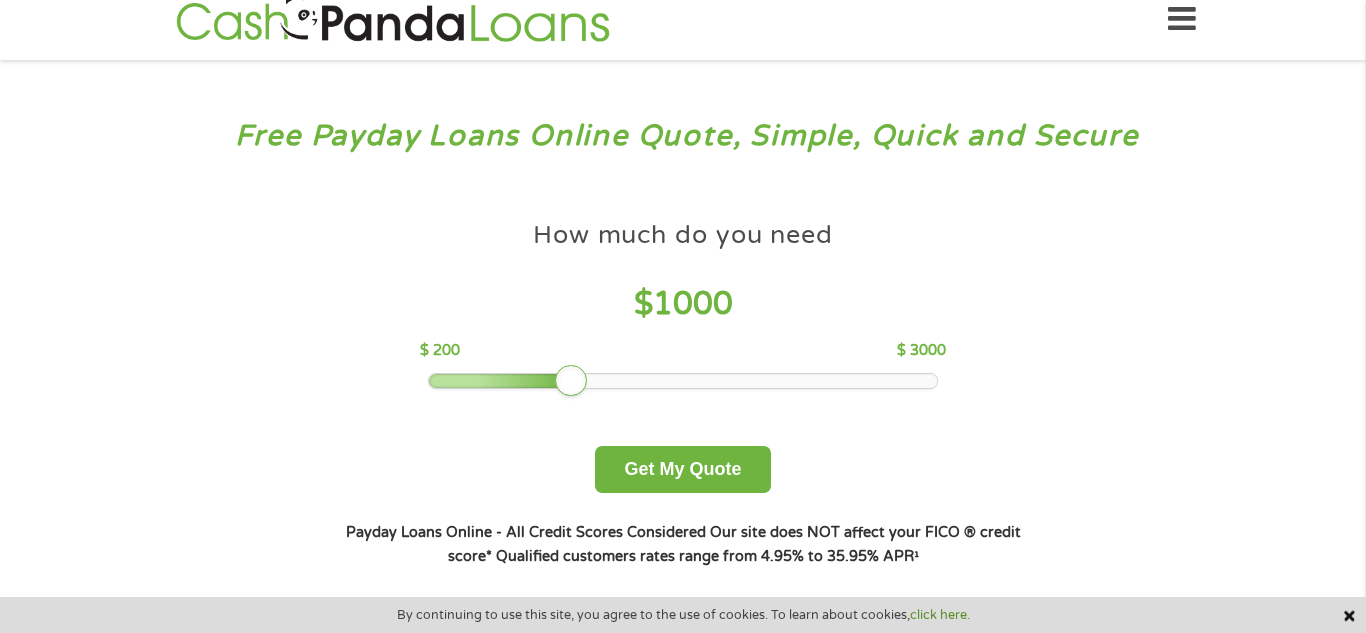 scroll, scrollTop: 0, scrollLeft: 0, axis: both 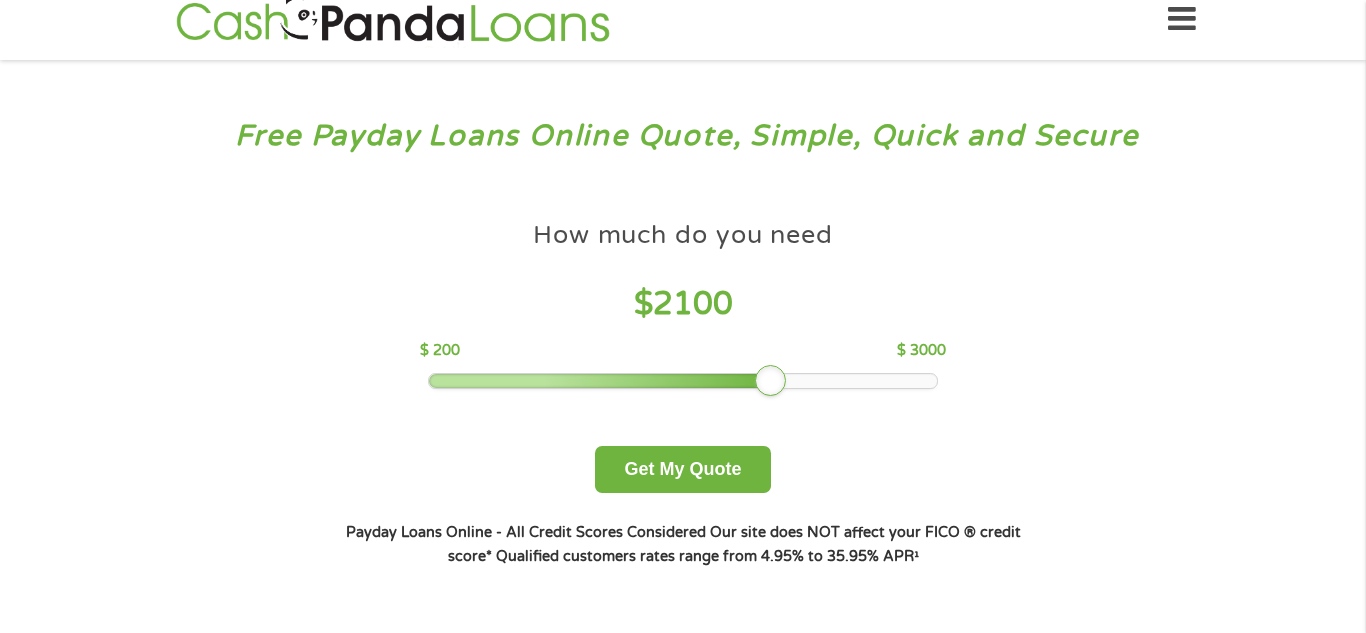 drag, startPoint x: 572, startPoint y: 375, endPoint x: 780, endPoint y: 381, distance: 208.08652 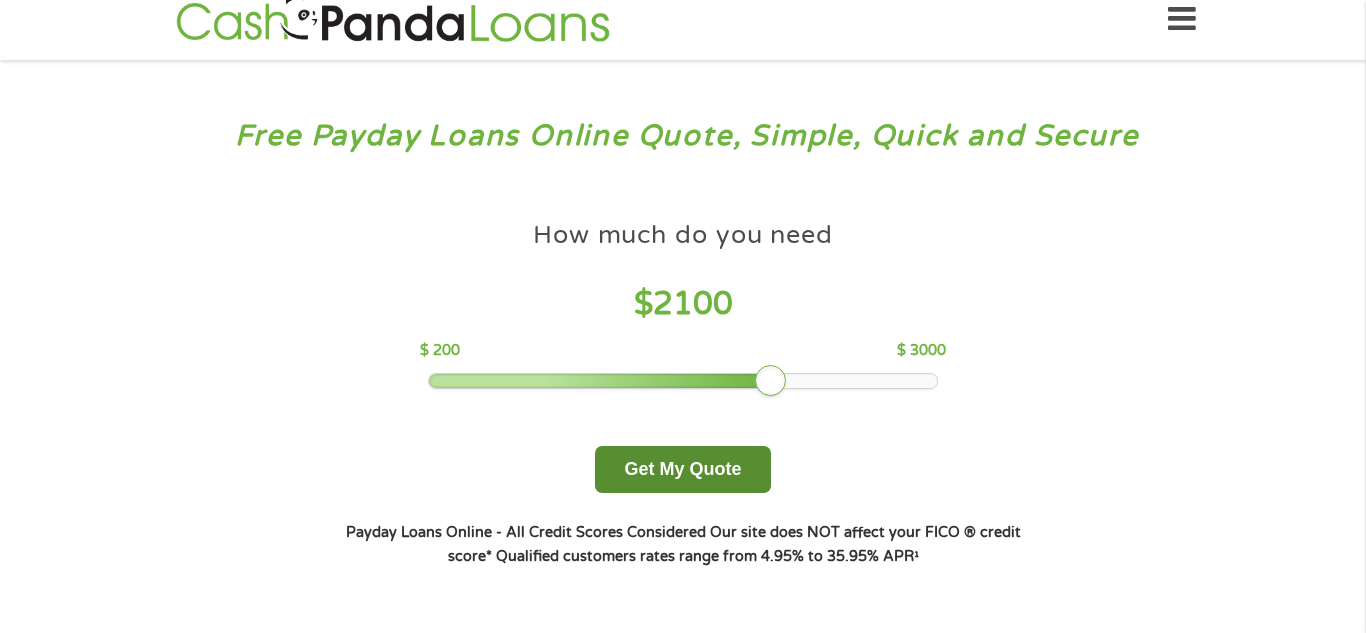 click on "Get My Quote" at bounding box center [682, 469] 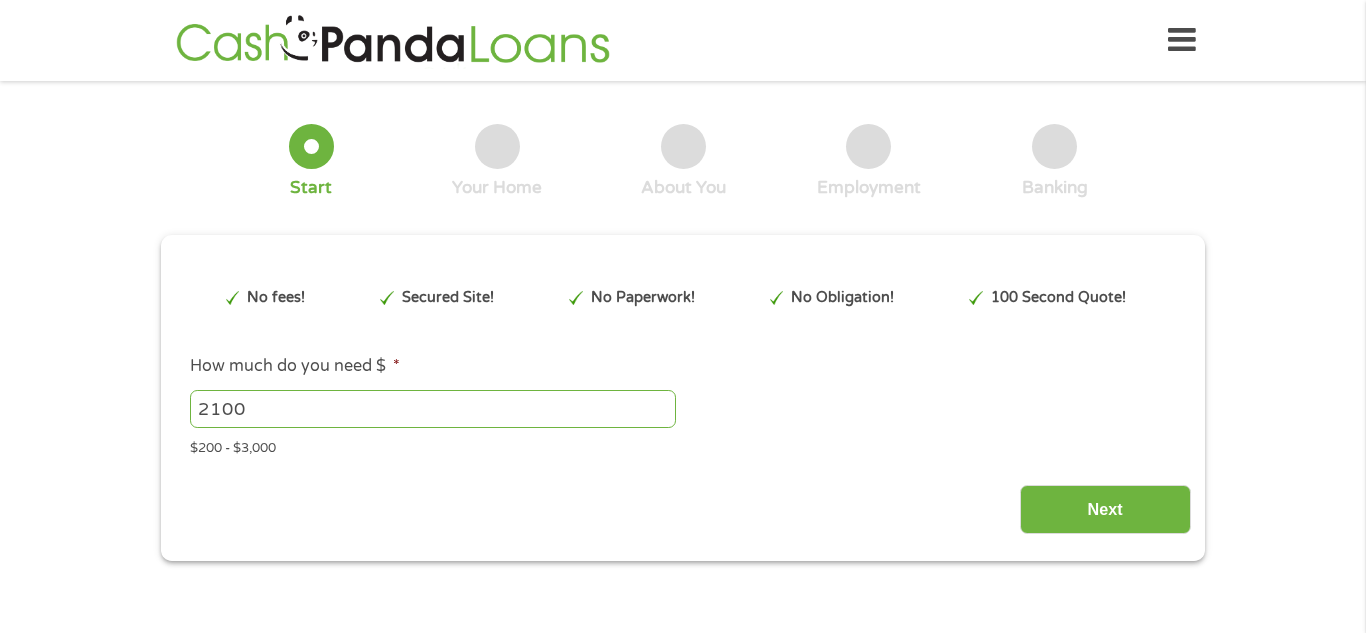 scroll, scrollTop: 0, scrollLeft: 0, axis: both 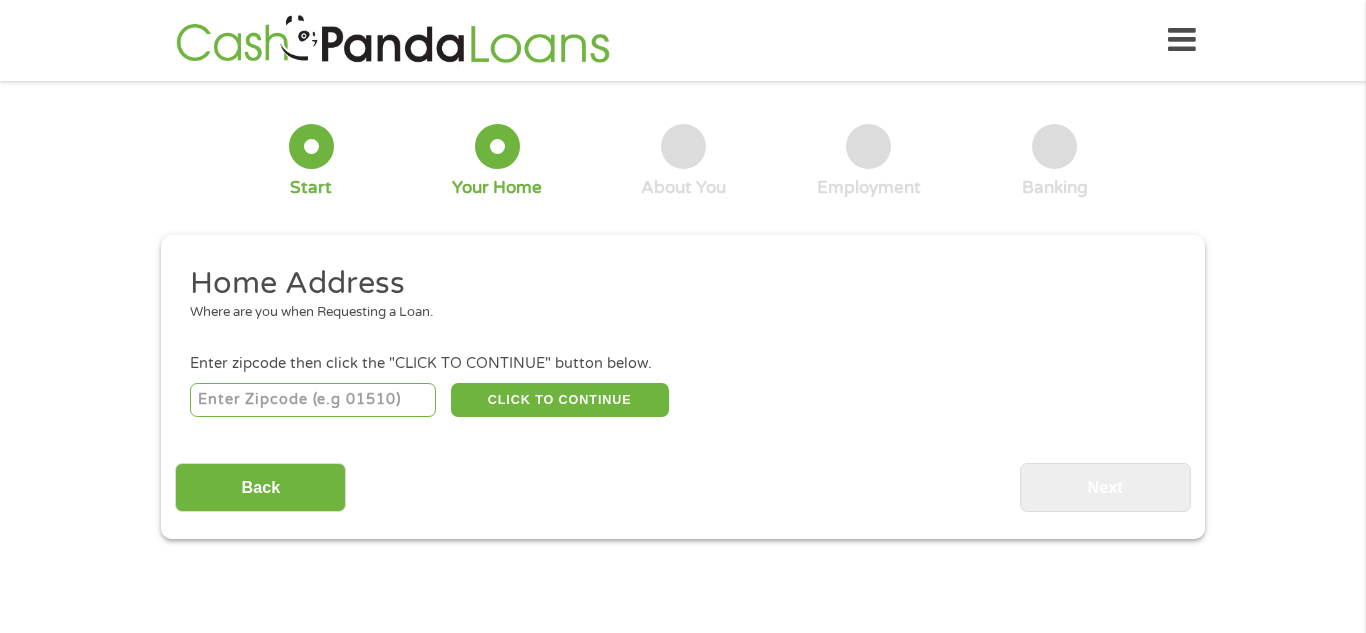 click at bounding box center [313, 400] 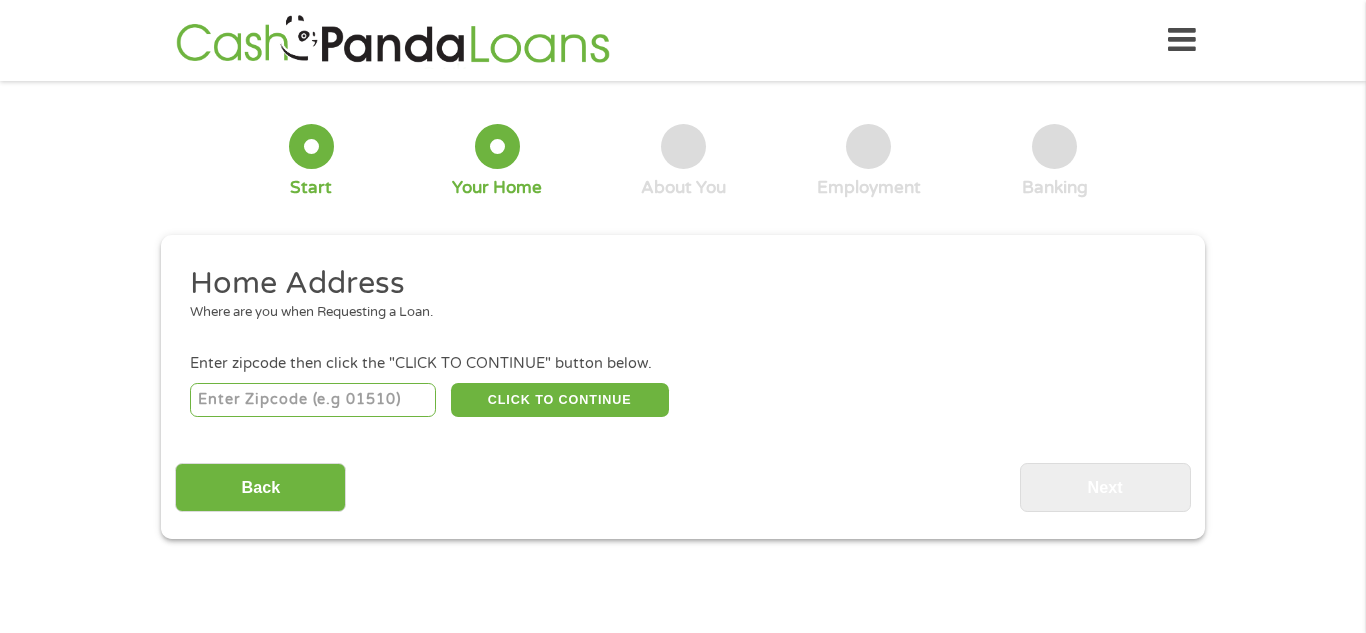 type on "[POSTAL_CODE]" 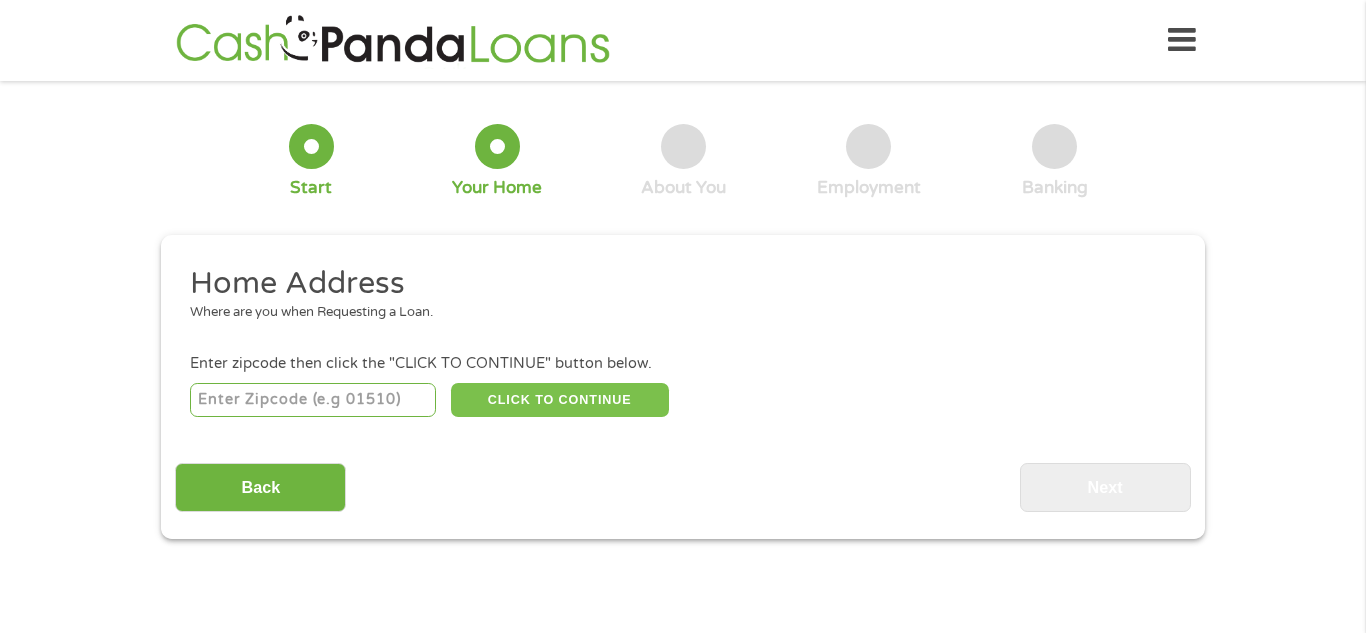click on "CLICK TO CONTINUE" at bounding box center (560, 400) 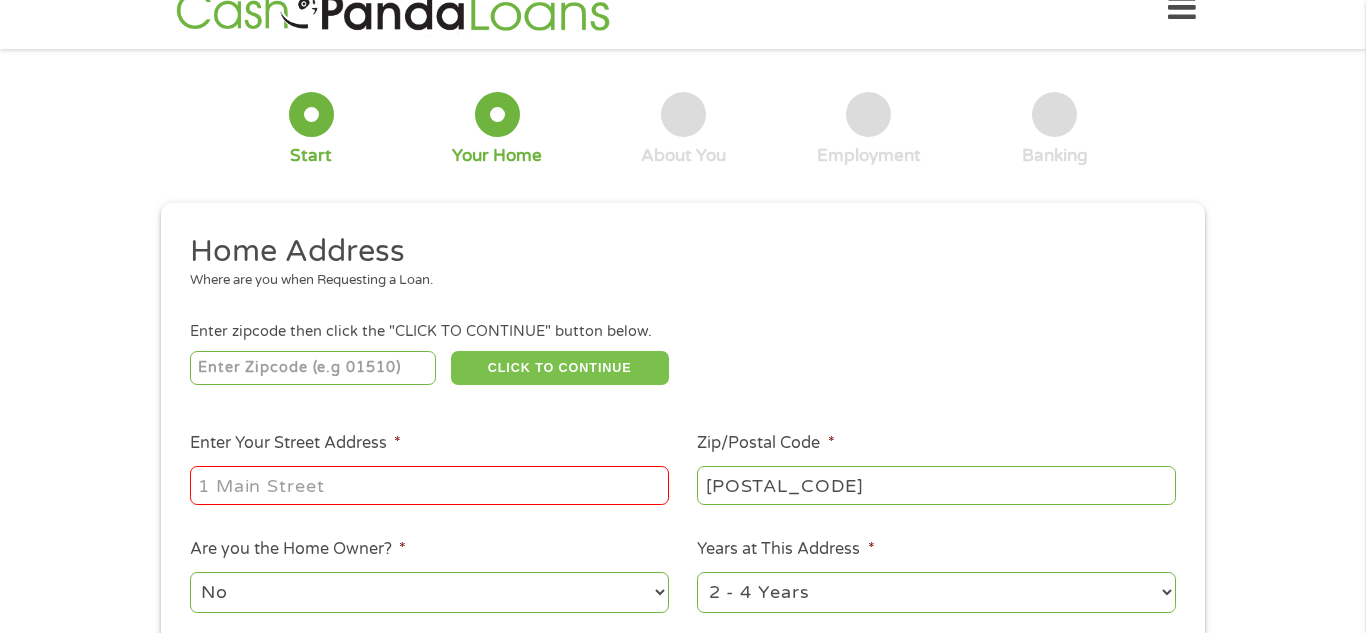 scroll, scrollTop: 186, scrollLeft: 0, axis: vertical 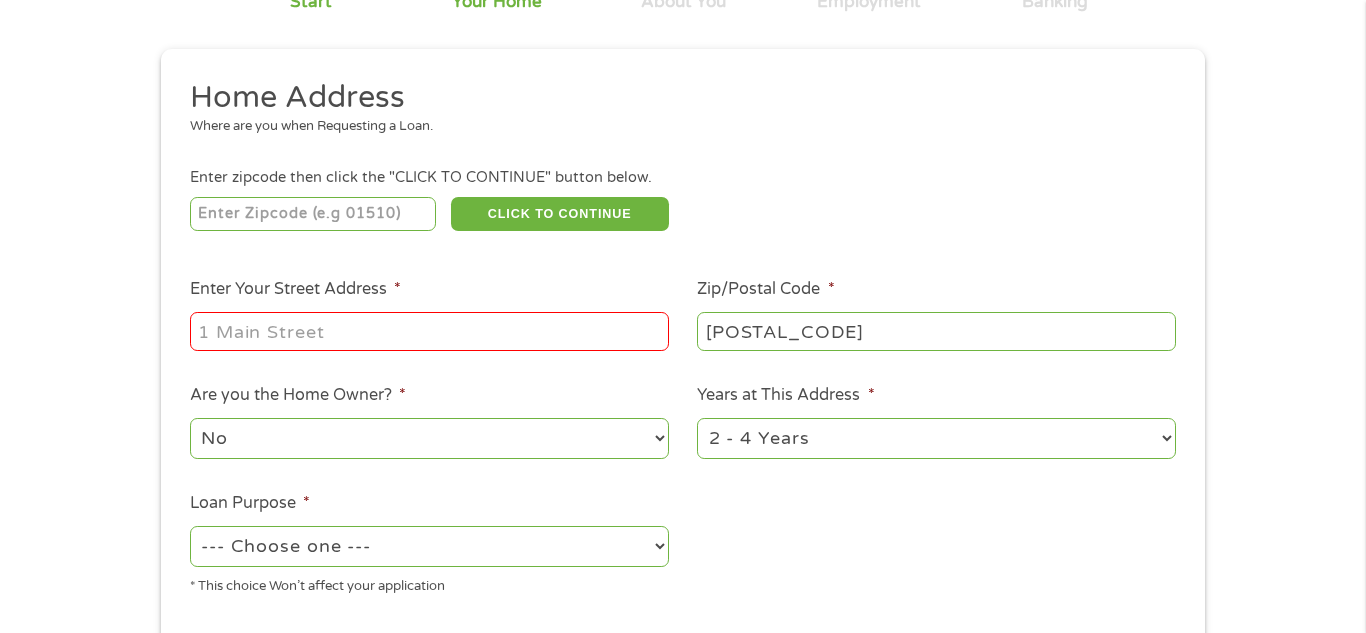 click on "Enter Your Street Address *" at bounding box center (429, 331) 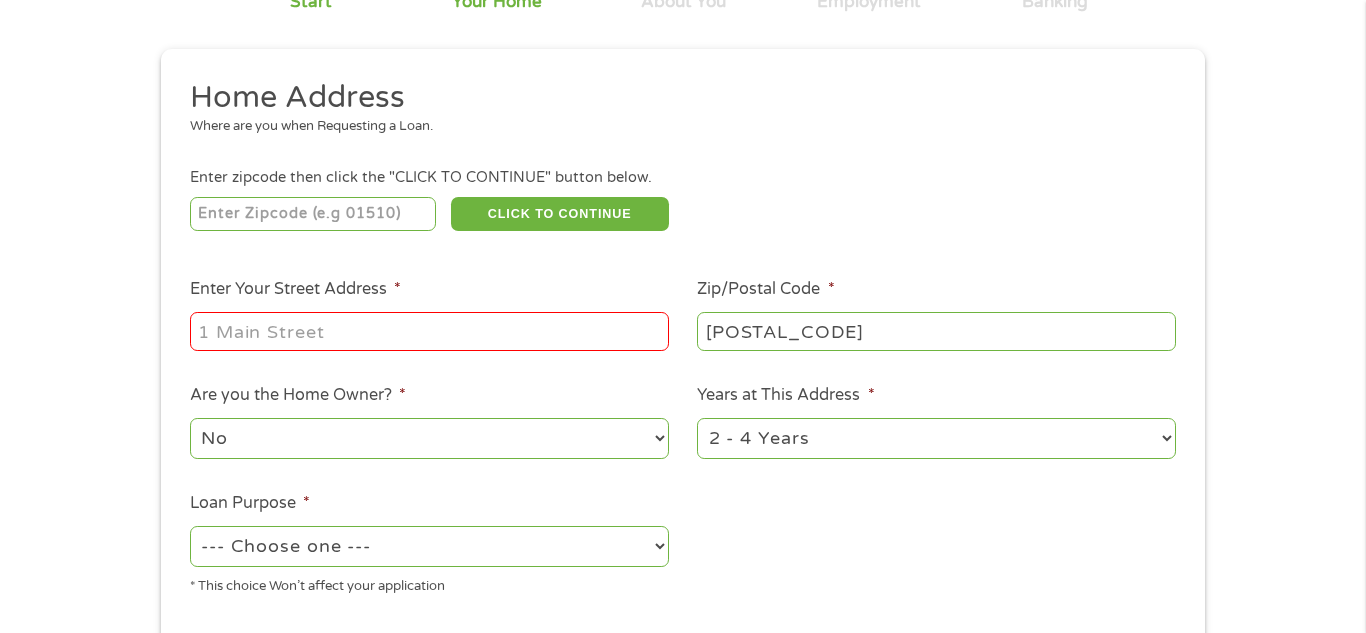type on "[NUMBER] [STREET]" 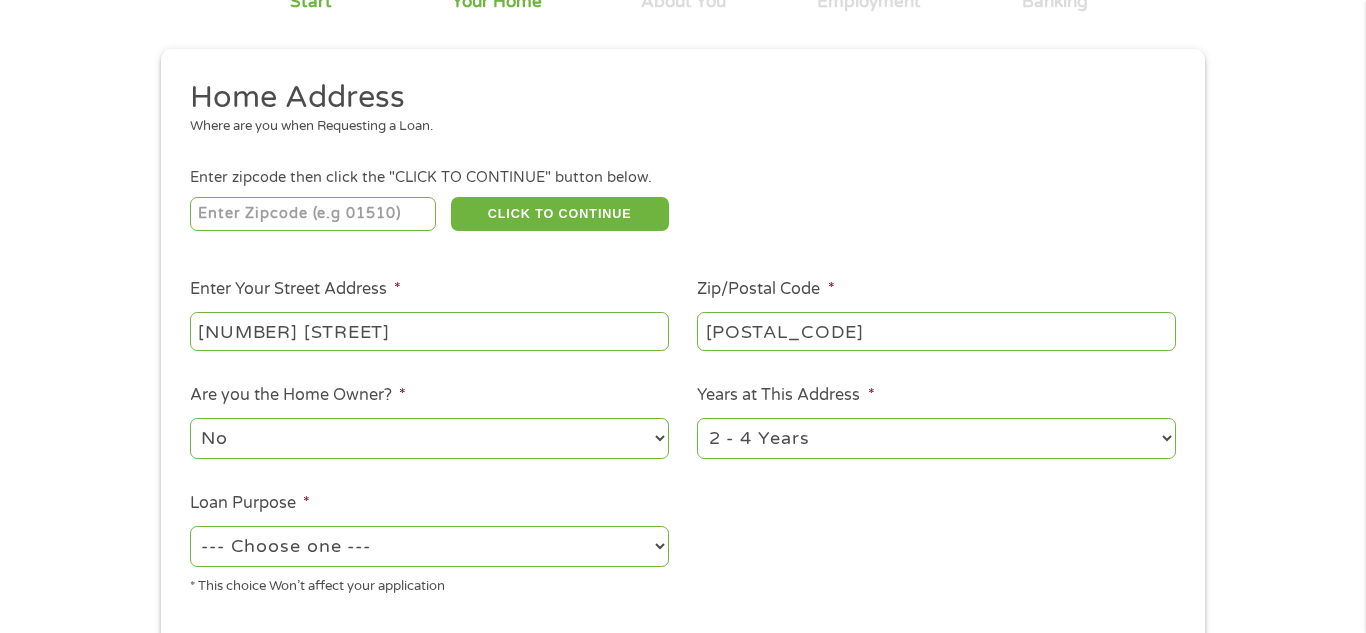 click on "1 Year or less 1 - 2 Years 2 - 4 Years Over 4 Years" at bounding box center (936, 438) 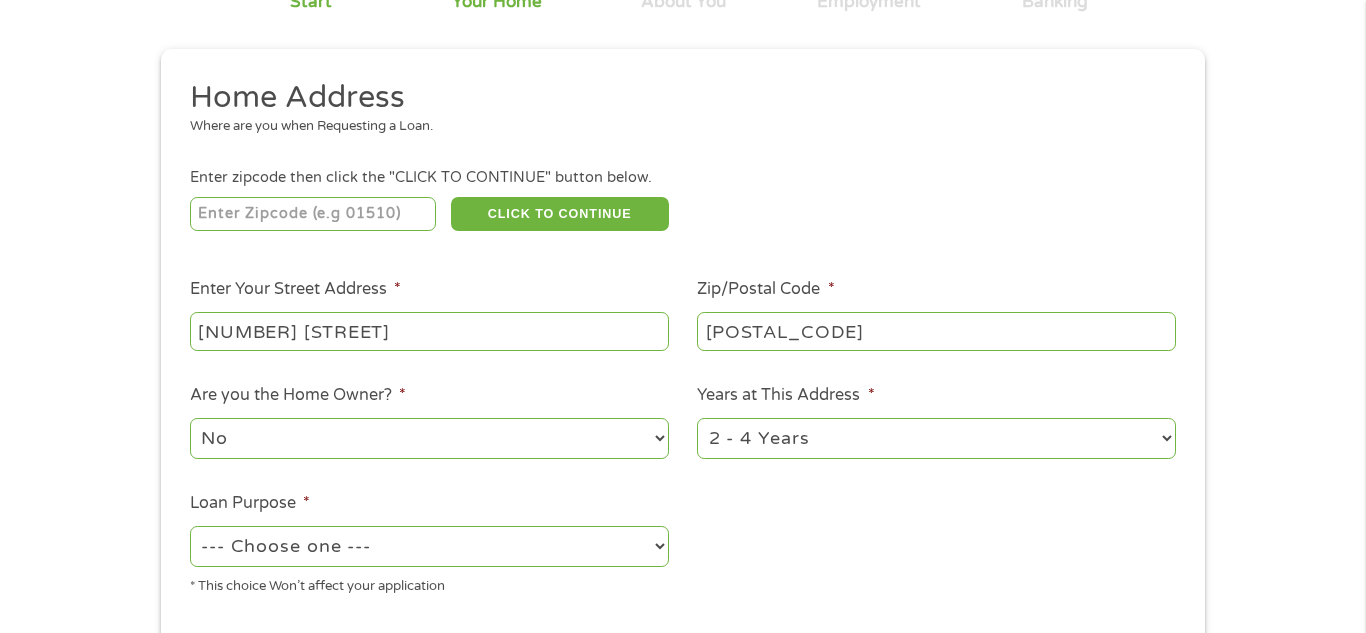 select on "60months" 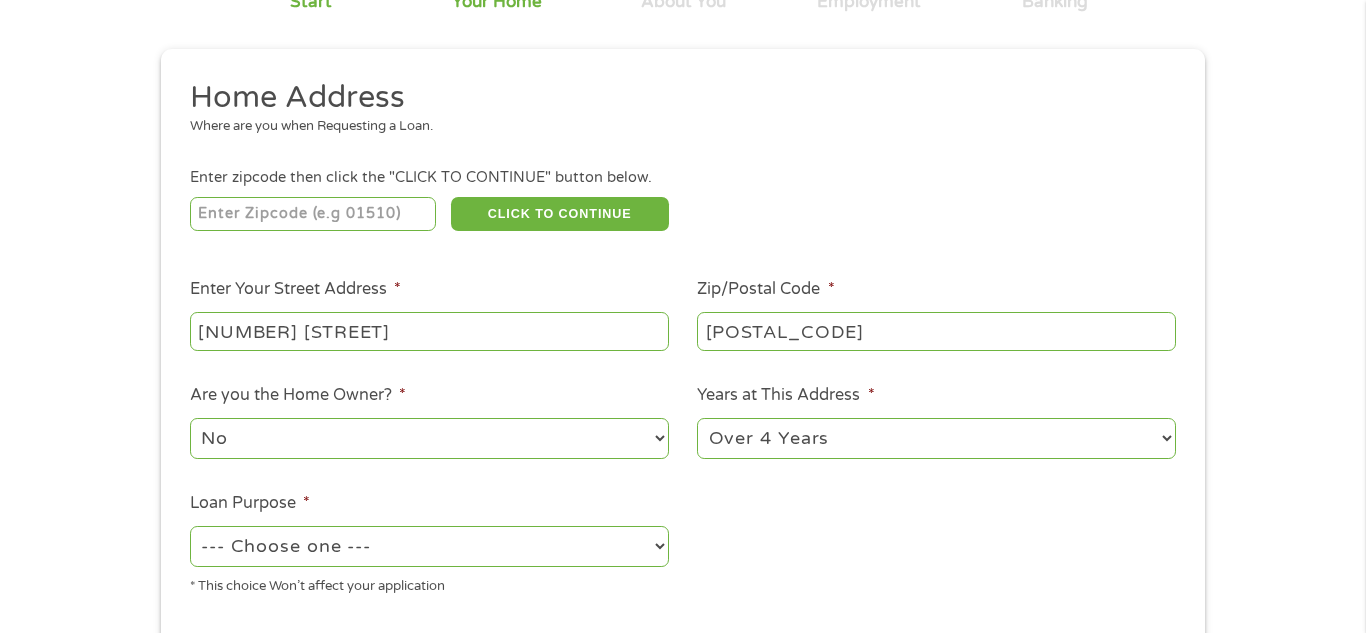 click on "1 Year or less 1 - 2 Years 2 - 4 Years Over 4 Years" at bounding box center [936, 438] 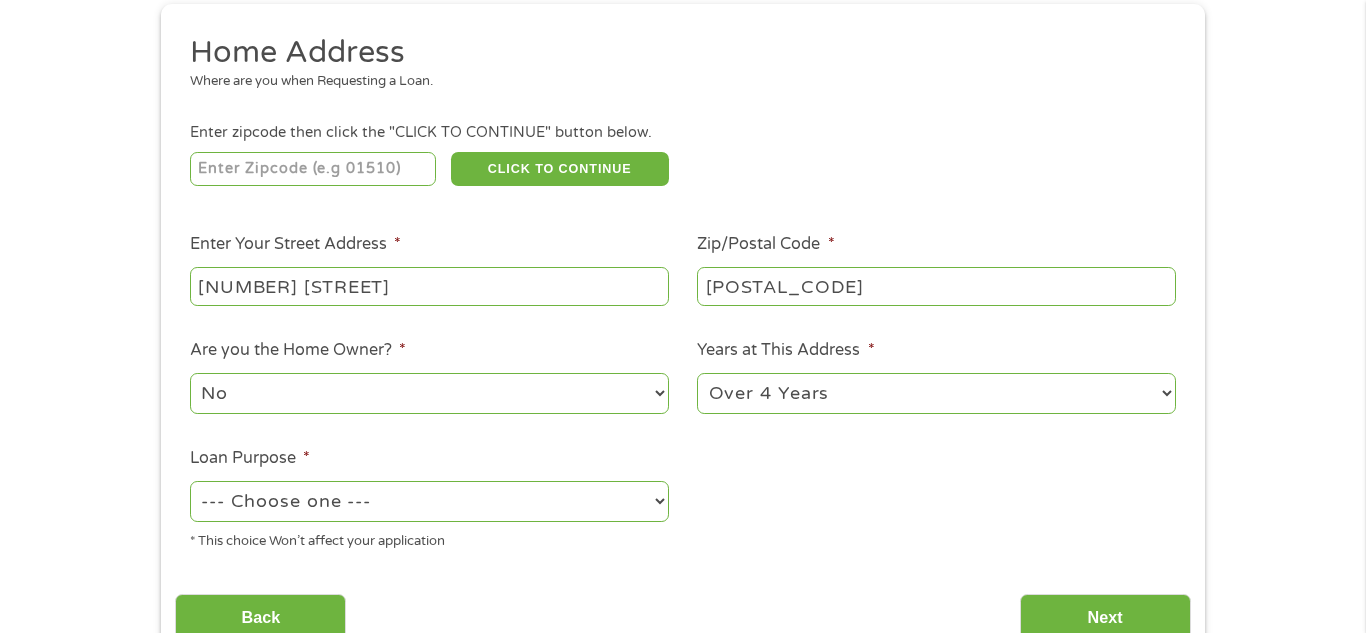 scroll, scrollTop: 248, scrollLeft: 0, axis: vertical 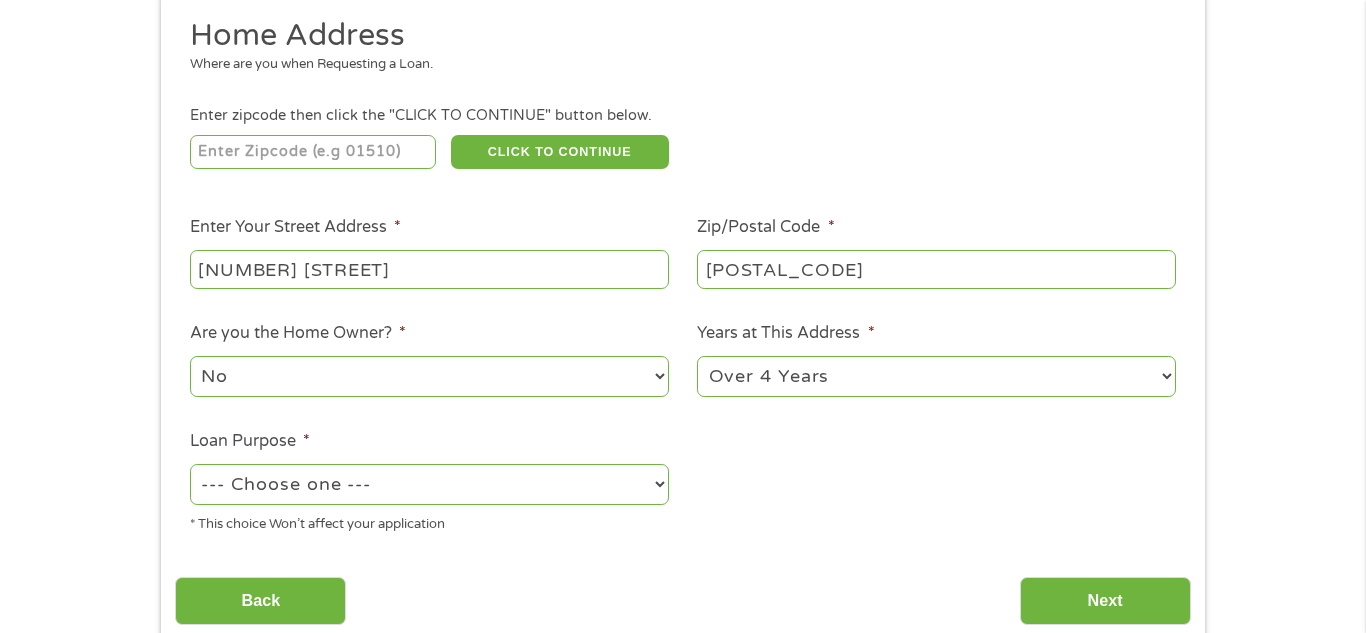 drag, startPoint x: 648, startPoint y: 493, endPoint x: 666, endPoint y: 492, distance: 18.027756 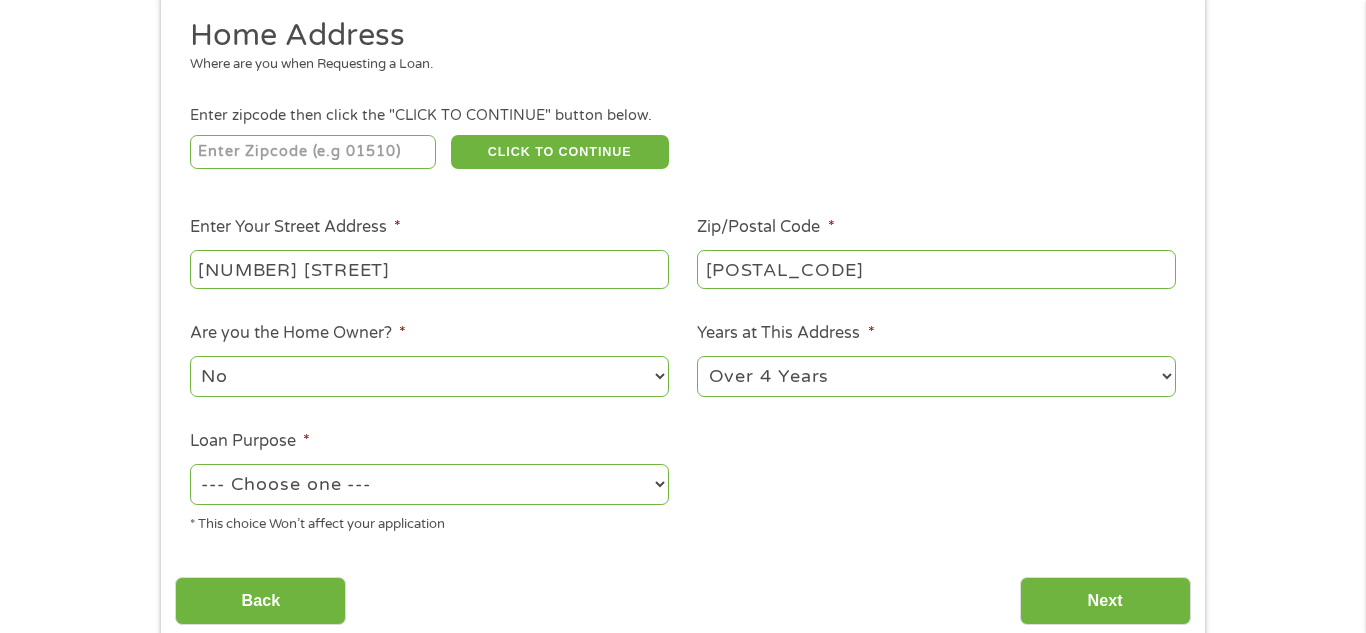 select on "paybills" 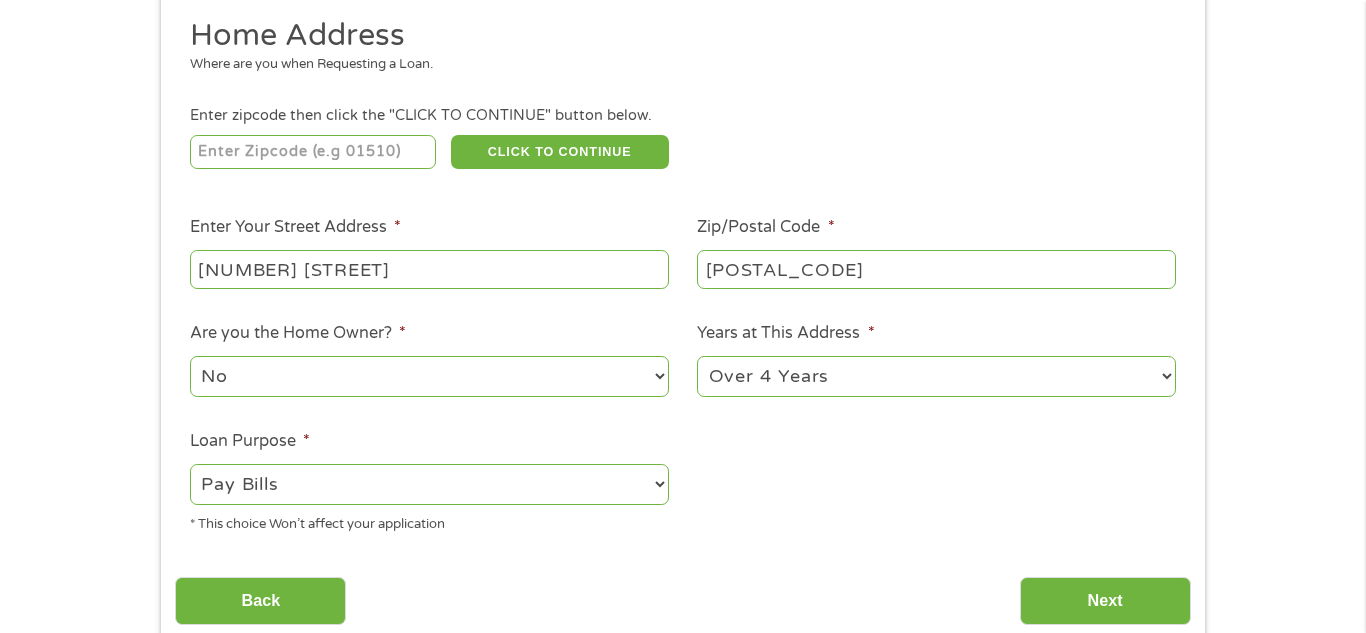 click on "--- Choose one --- Pay Bills Debt Consolidation Home Improvement Major Purchase Car Loan Short Term Cash Medical Expenses Other" at bounding box center (429, 484) 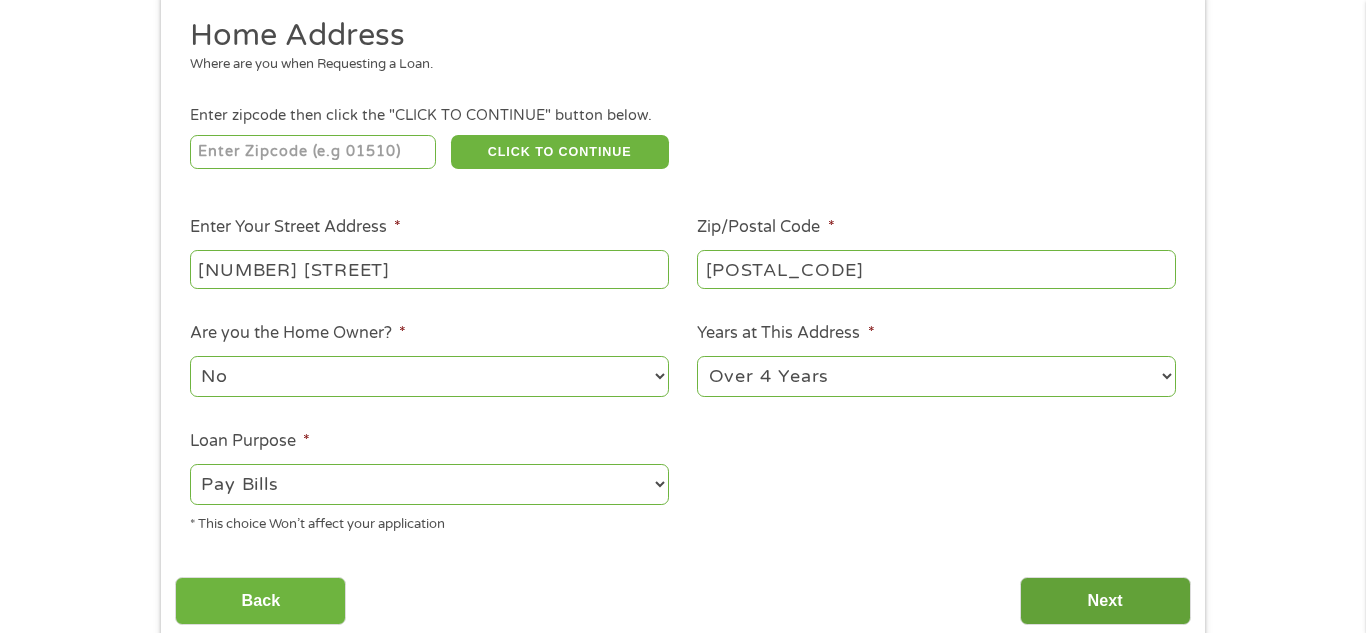 click on "Next" at bounding box center [1105, 601] 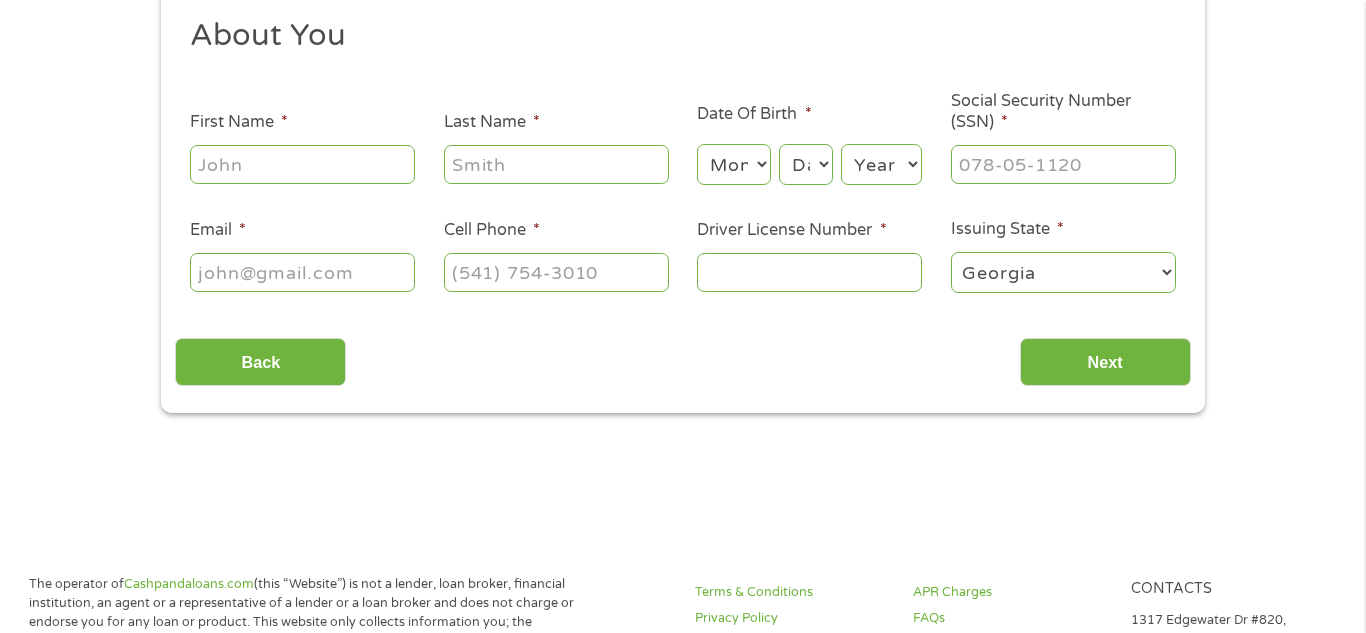 scroll, scrollTop: 8, scrollLeft: 8, axis: both 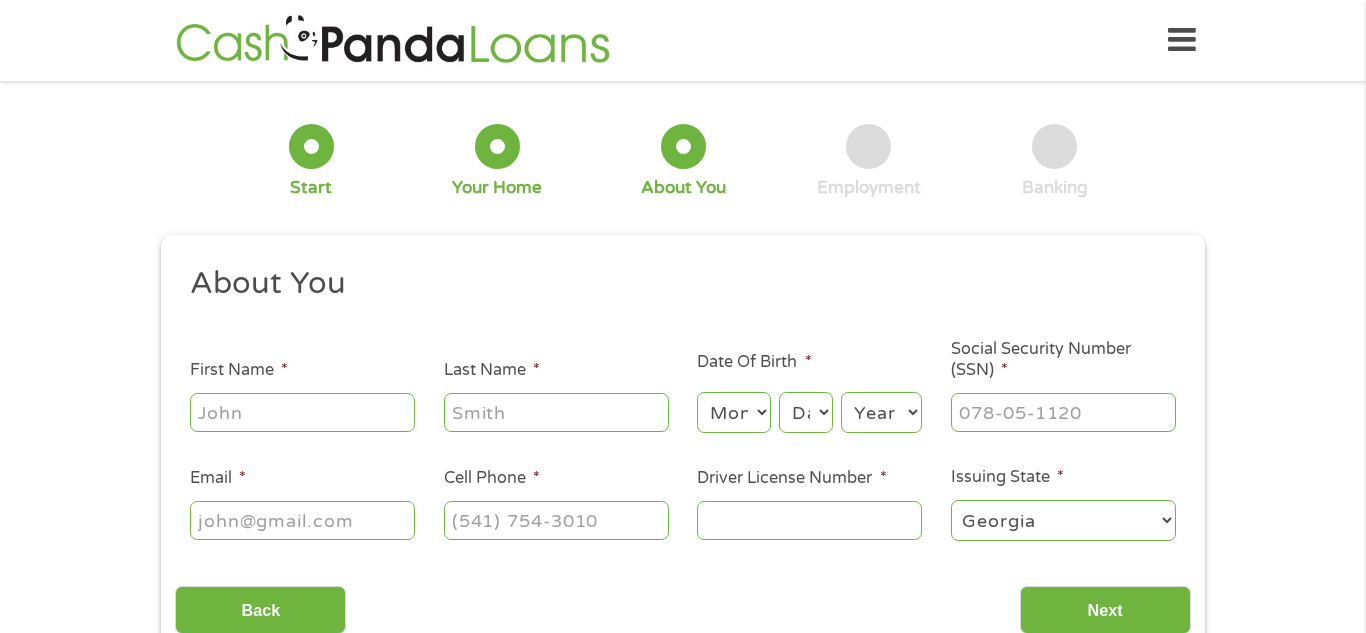 click on "First Name *" at bounding box center (302, 412) 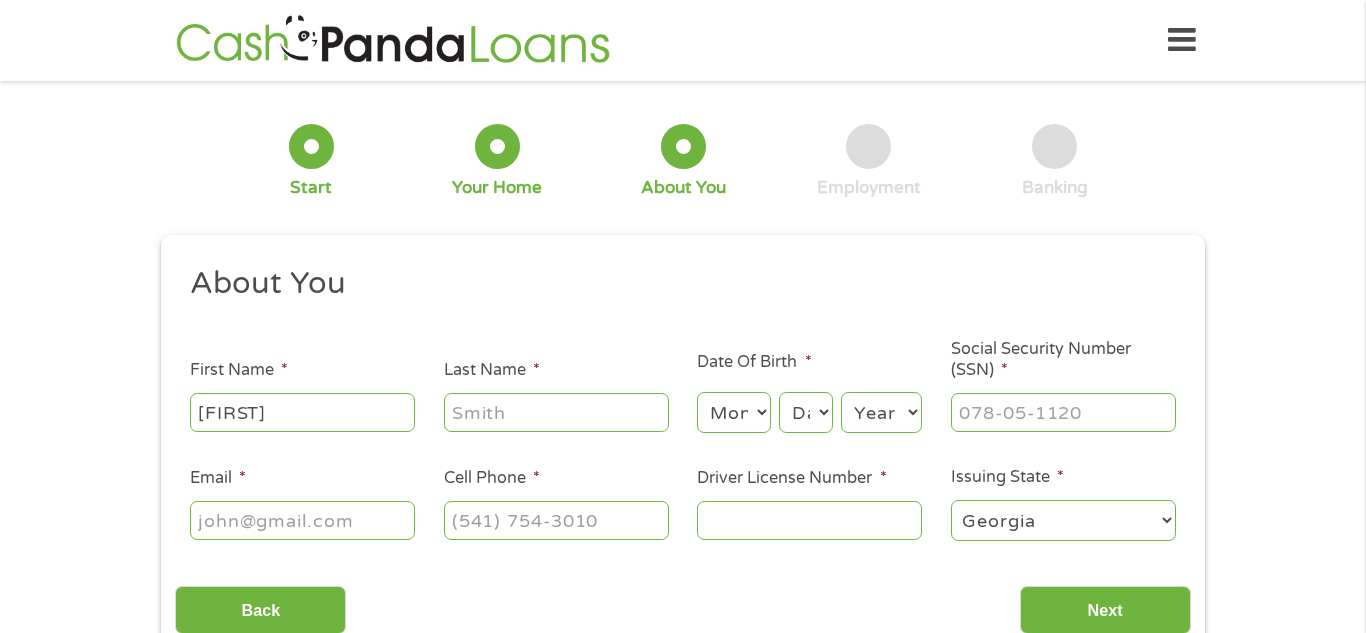type on "[FIRST]" 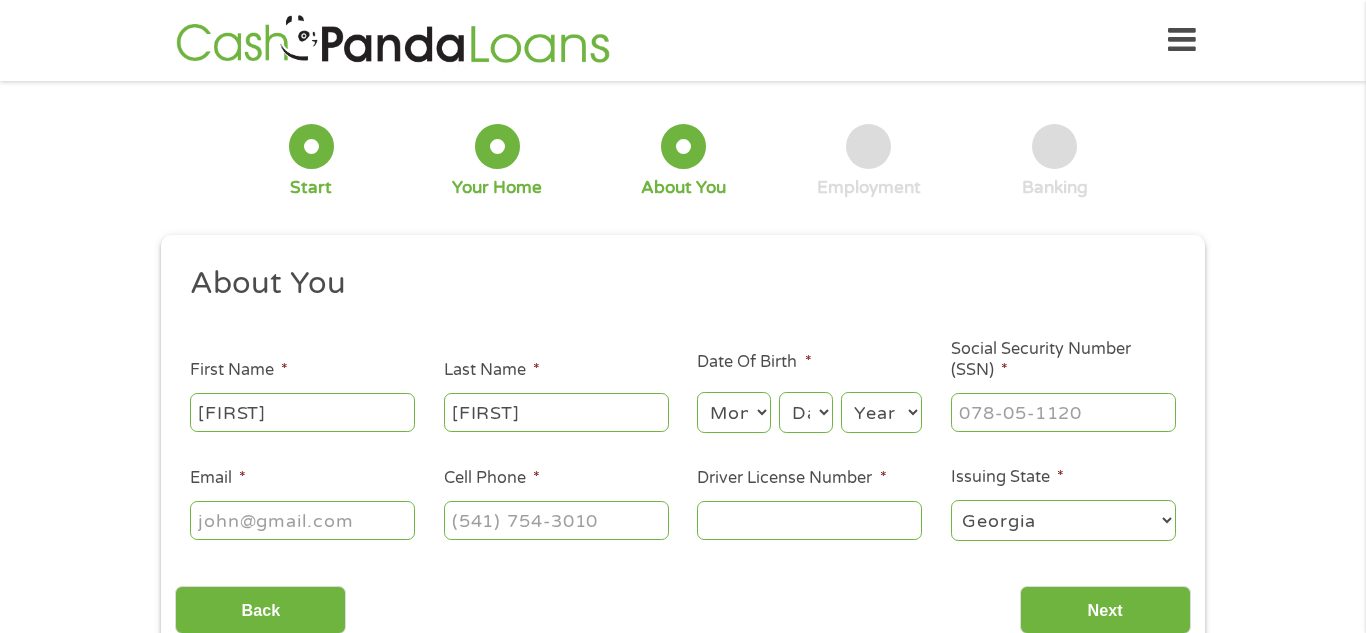 type on "[FIRST][LAST]@[EXAMPLE.COM]" 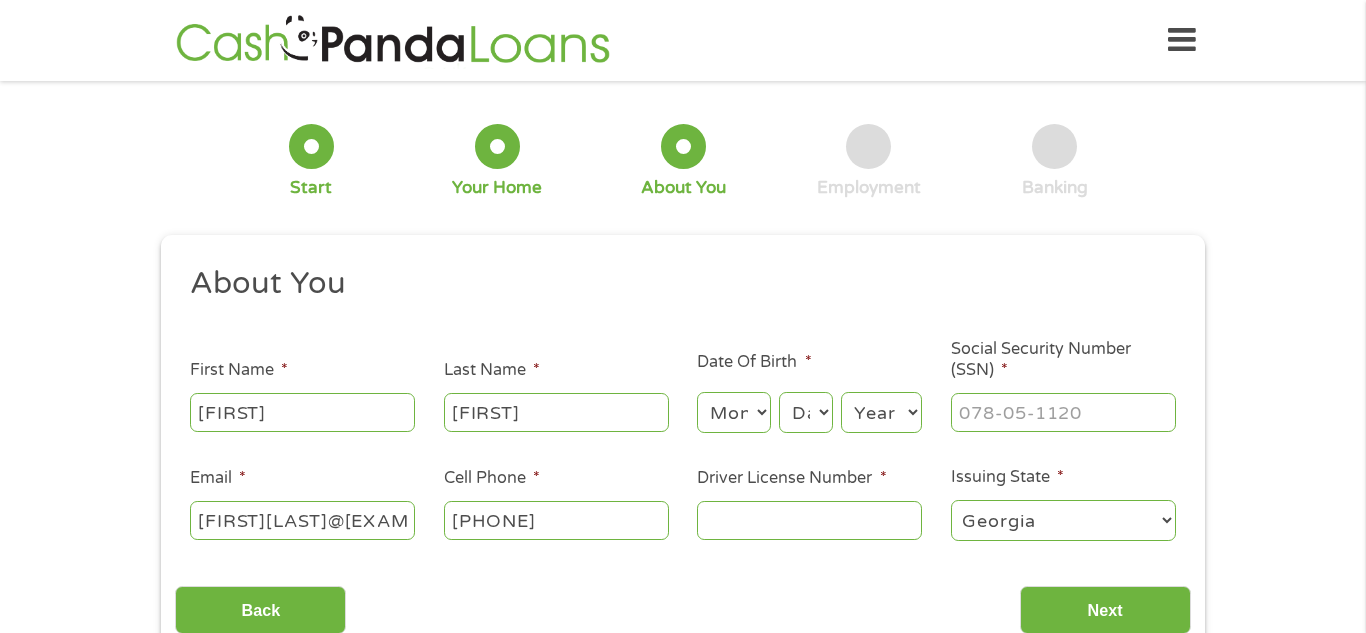 type on "[PHONE]" 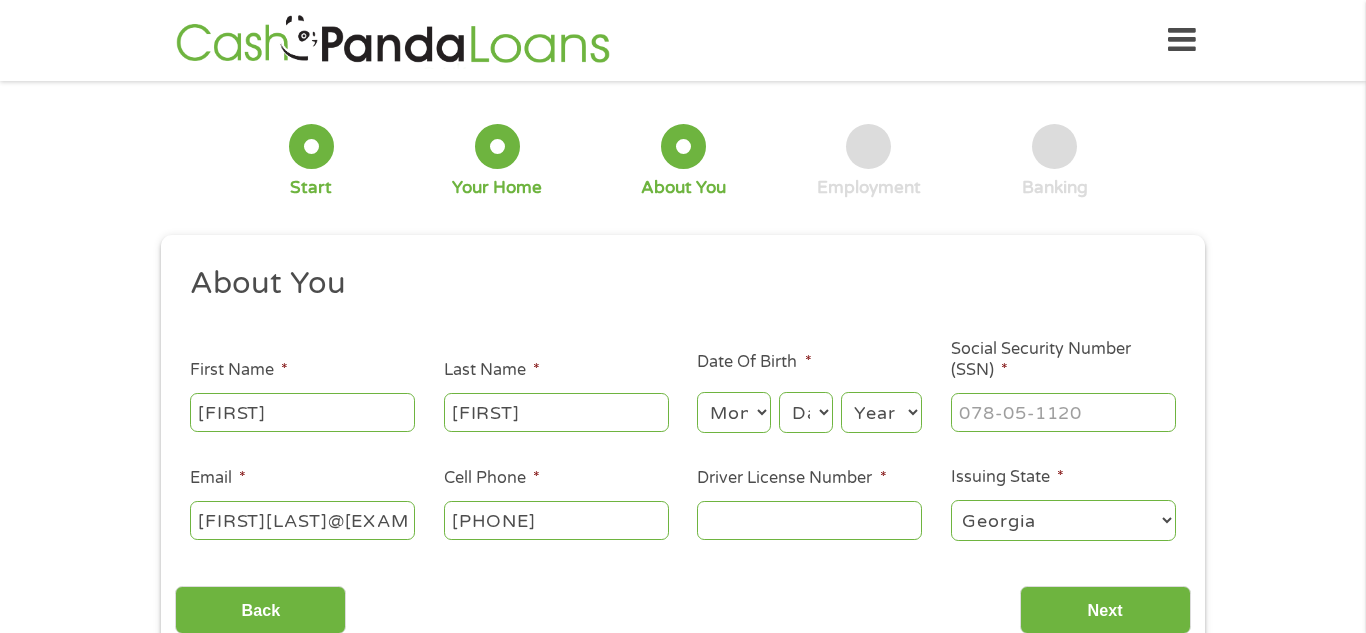 click on "Month 1 2 3 4 5 6 7 8 9 10 11 12" at bounding box center [733, 412] 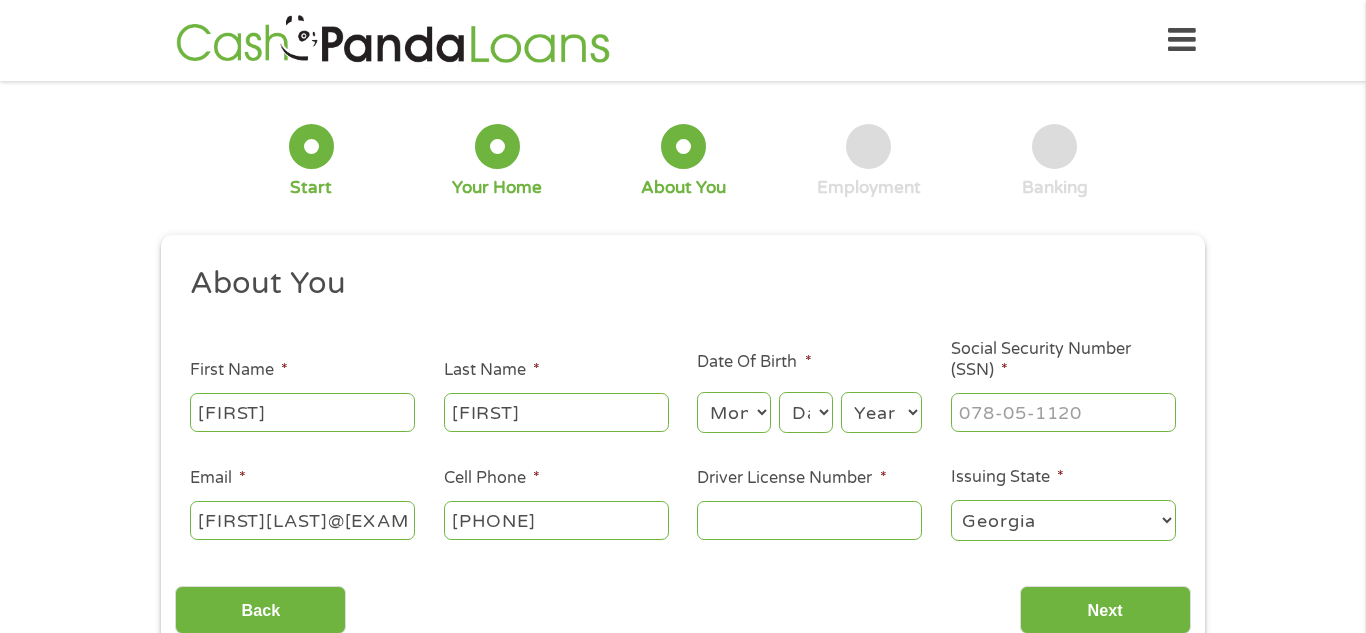 select on "12" 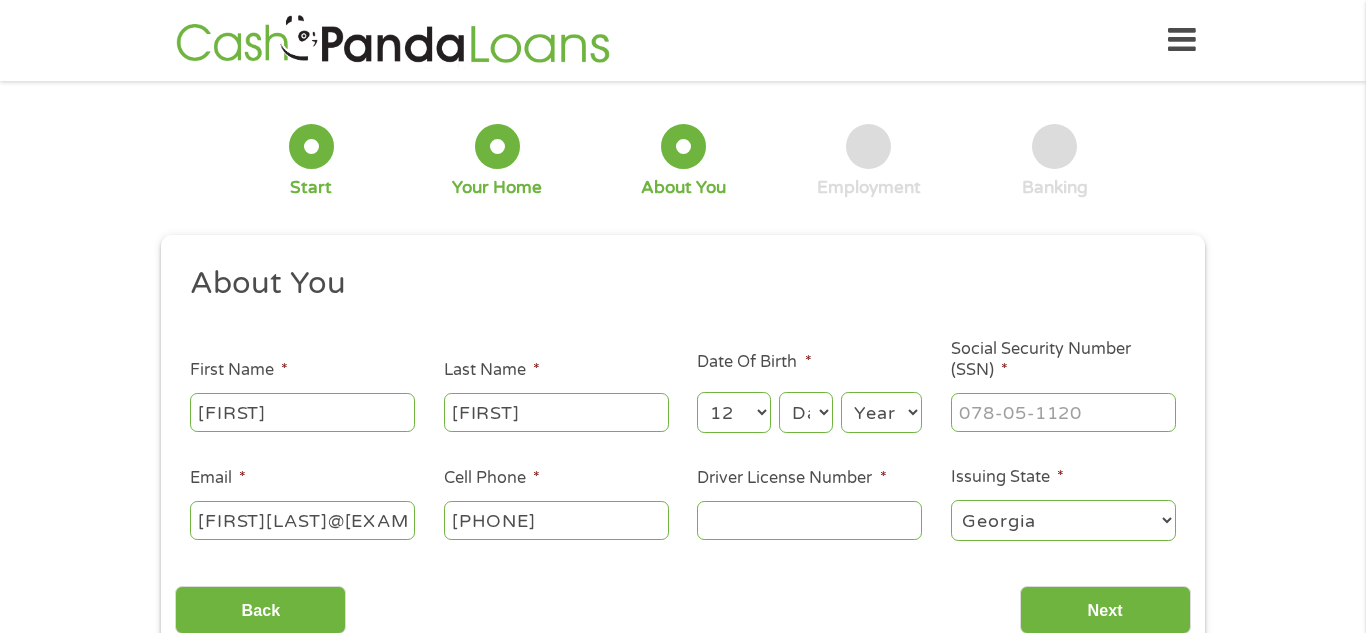 click on "Month 1 2 3 4 5 6 7 8 9 10 11 12" at bounding box center (733, 412) 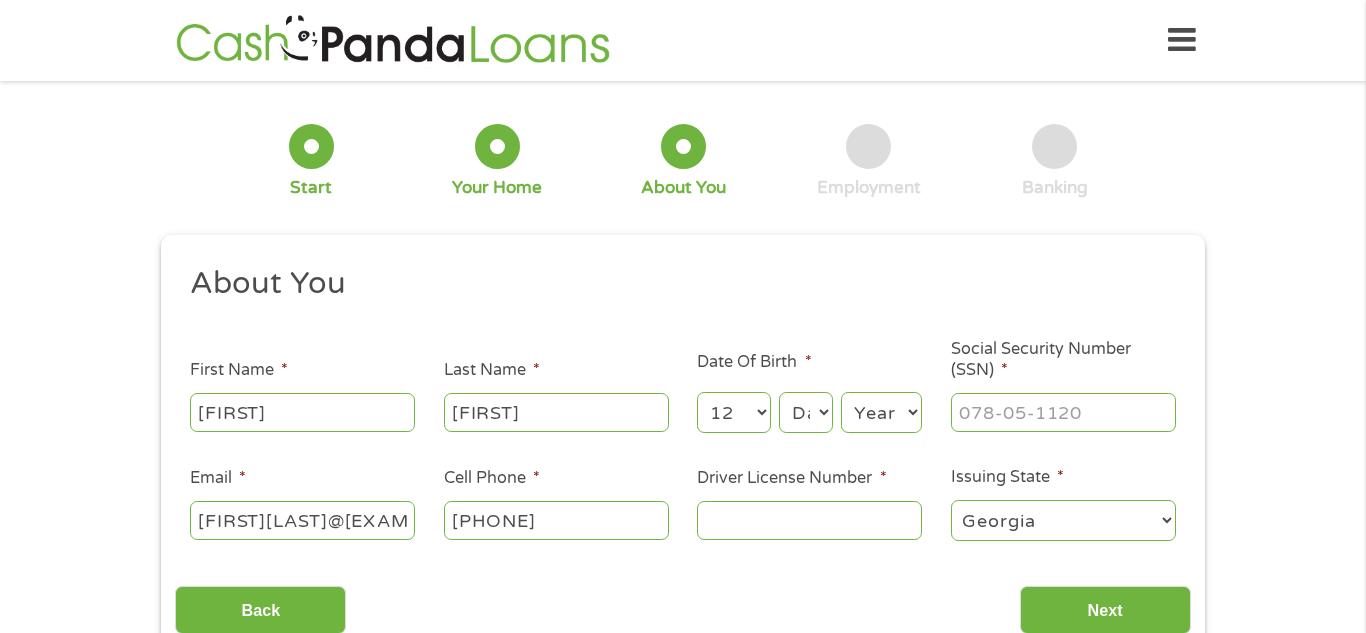 select on "30" 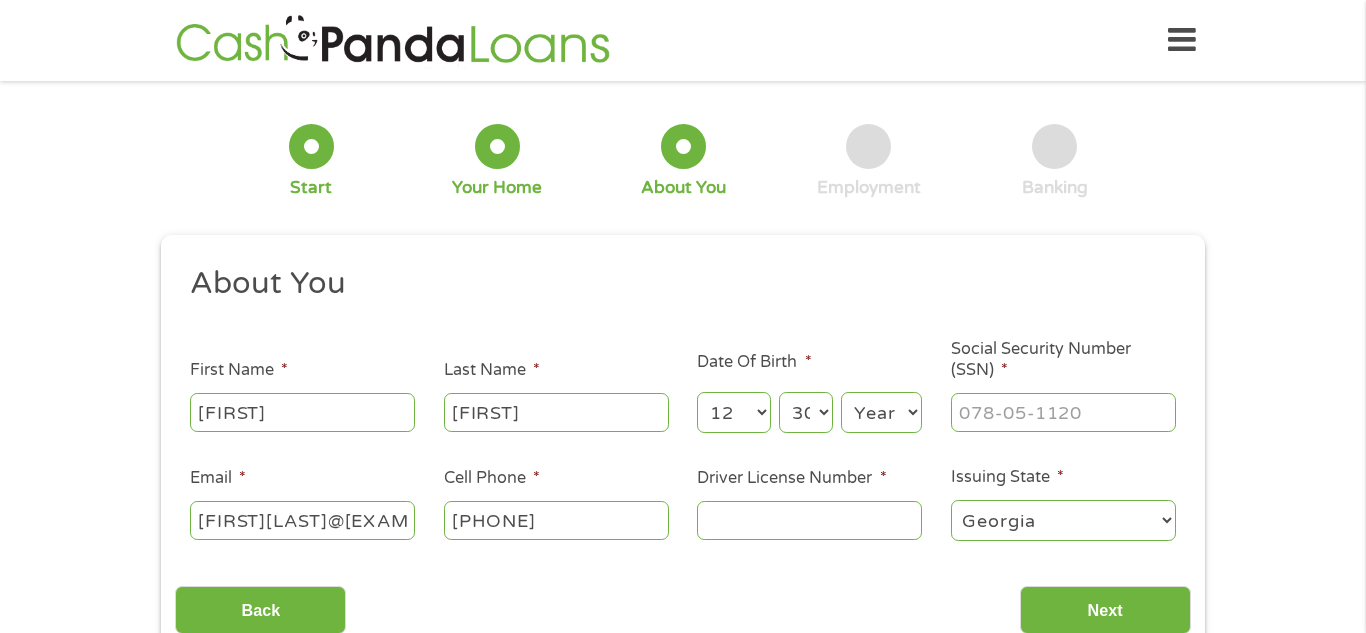 click on "Day 1 2 3 4 5 6 7 8 9 10 11 12 13 14 15 16 17 18 19 20 21 22 23 24 25 26 27 28 29 30 31" at bounding box center [806, 412] 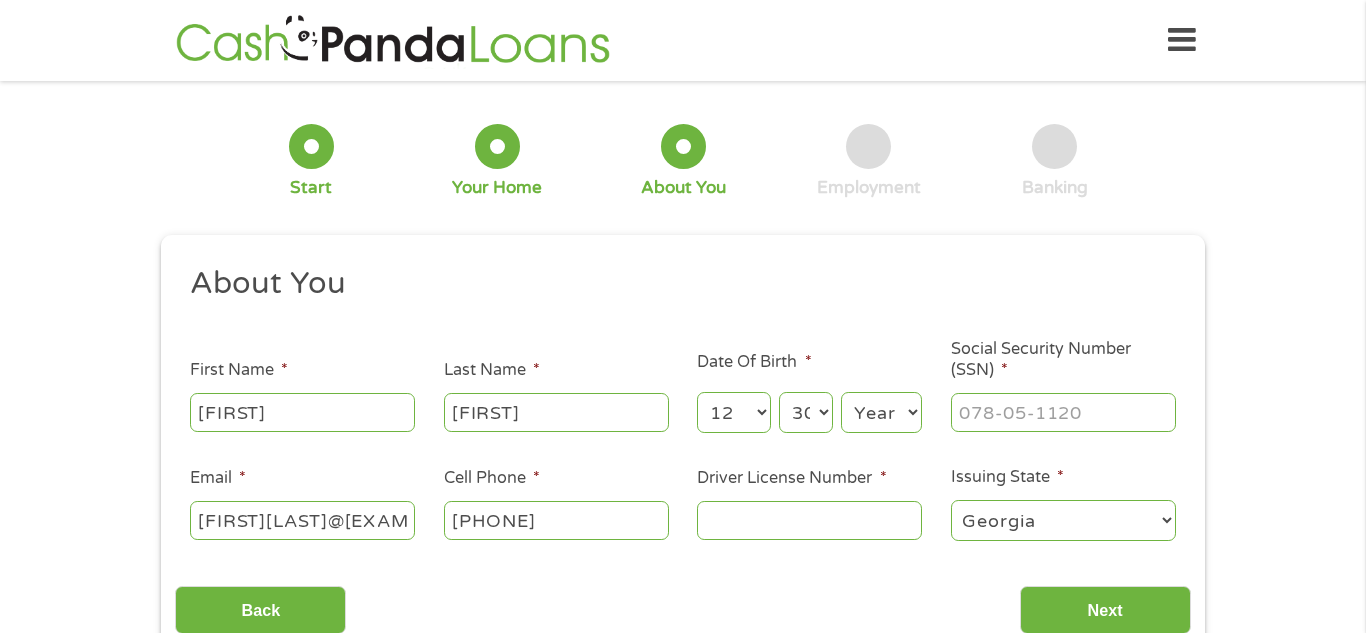 click on "Year 2007 2006 2005 2004 2003 2002 2001 2000 1999 1998 1997 1996 1995 1994 1993 1992 1991 1990 1989 1988 1987 1986 1985 1984 1983 1982 1981 1980 1979 1978 1977 1976 1975 1974 1973 1972 1971 1970 1969 1968 1967 1966 1965 1964 1963 1962 1961 1960 1959 1958 1957 1956 1955 1954 1953 1952 1951 1950 1949 1948 1947 1946 1945 1944 1943 1942 1941 1940 1939 1938 1937 1936 1935 1934 1933 1932 1931 1930 1929 1928 1927 1926 1925 1924 1923 1922 1921 1920" at bounding box center (881, 412) 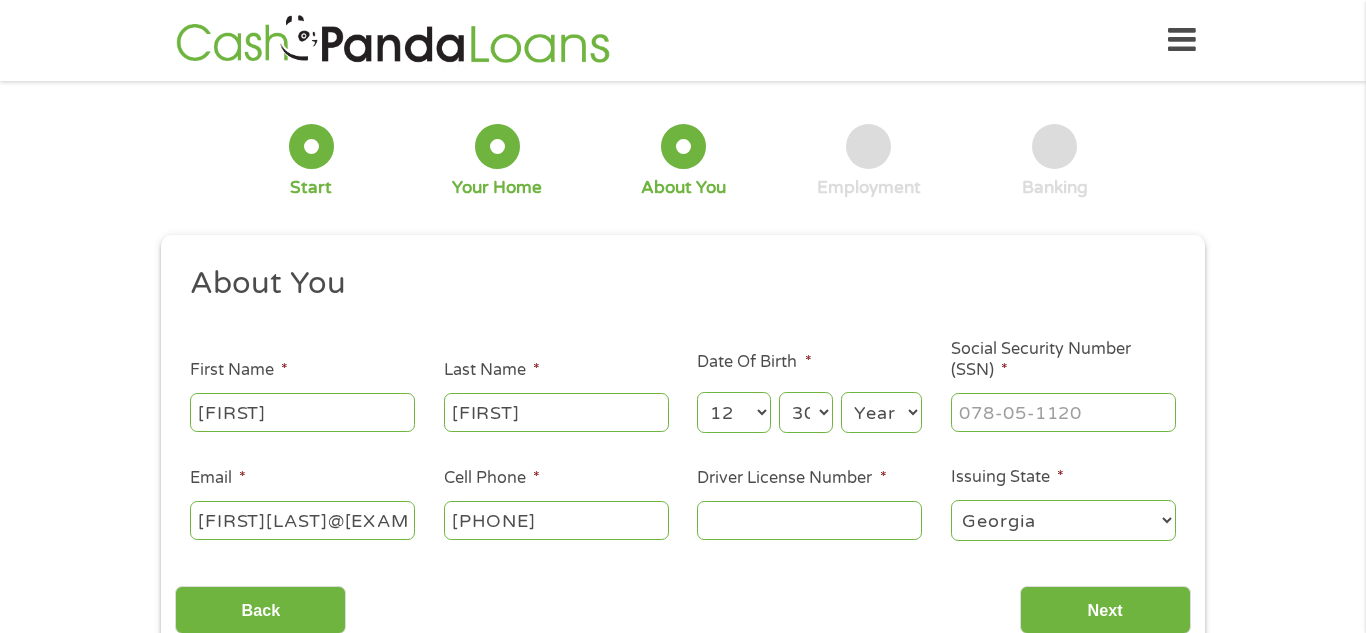 select on "1994" 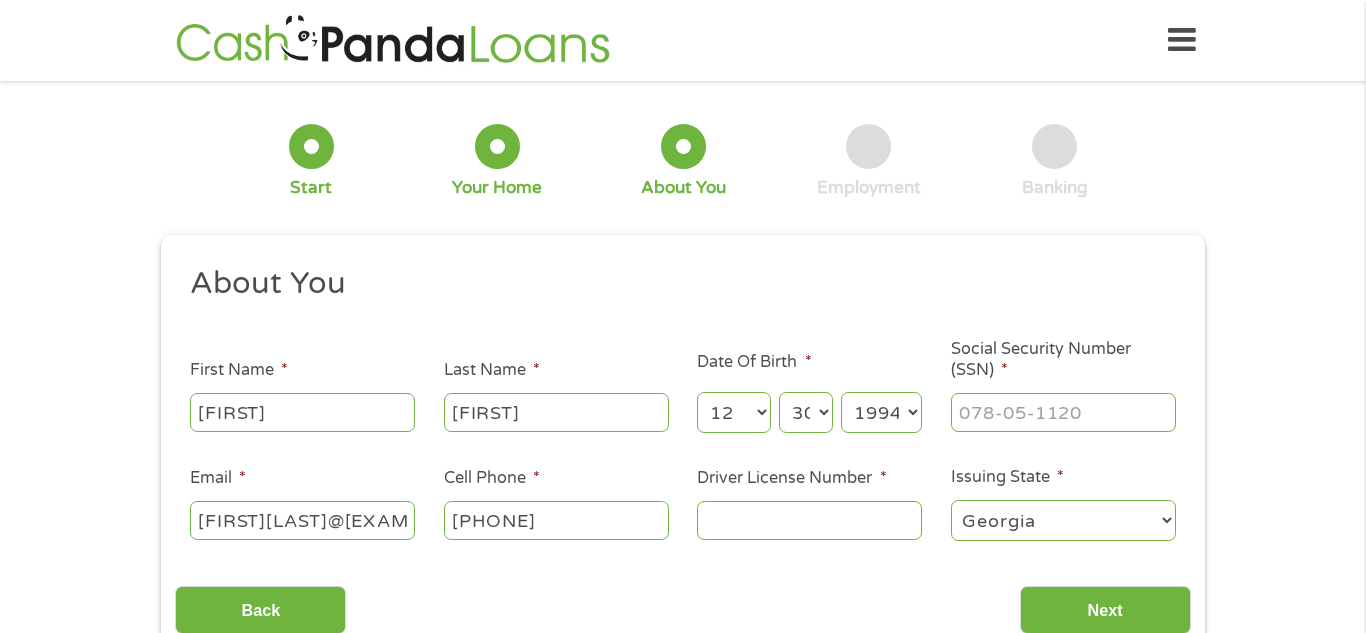 click on "Year 2007 2006 2005 2004 2003 2002 2001 2000 1999 1998 1997 1996 1995 1994 1993 1992 1991 1990 1989 1988 1987 1986 1985 1984 1983 1982 1981 1980 1979 1978 1977 1976 1975 1974 1973 1972 1971 1970 1969 1968 1967 1966 1965 1964 1963 1962 1961 1960 1959 1958 1957 1956 1955 1954 1953 1952 1951 1950 1949 1948 1947 1946 1945 1944 1943 1942 1941 1940 1939 1938 1937 1936 1935 1934 1933 1932 1931 1930 1929 1928 1927 1926 1925 1924 1923 1922 1921 1920" at bounding box center [881, 412] 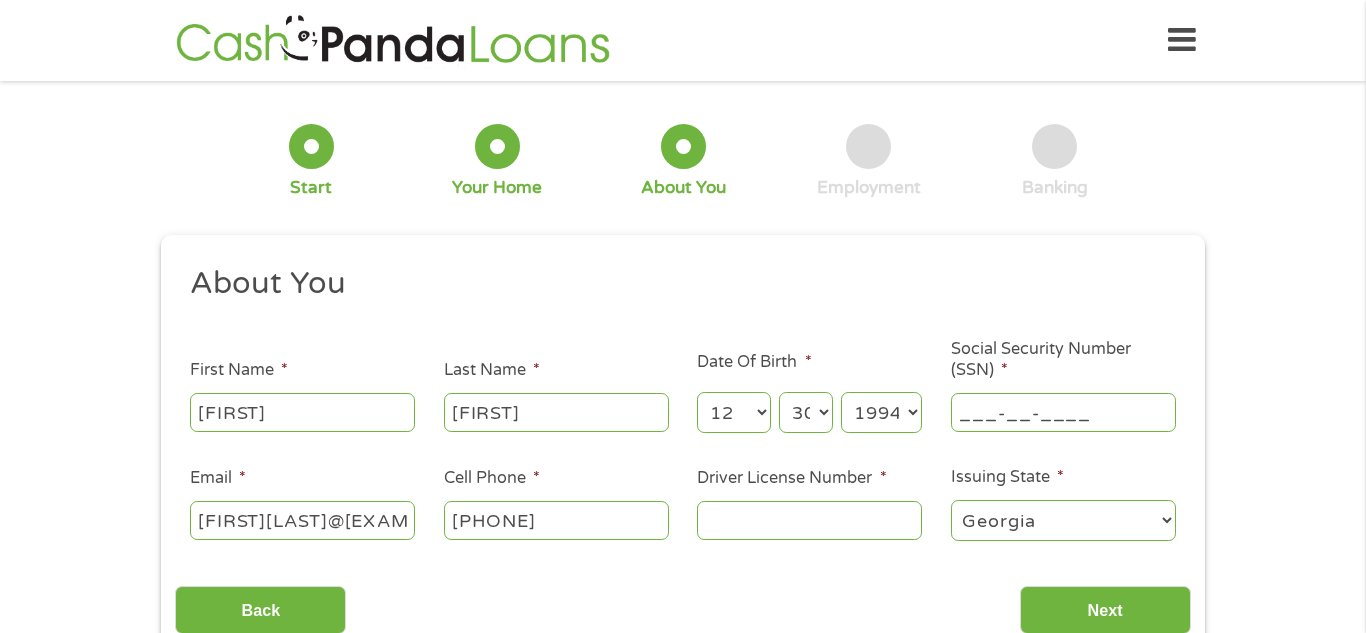 click on "___-__-____" at bounding box center (1063, 412) 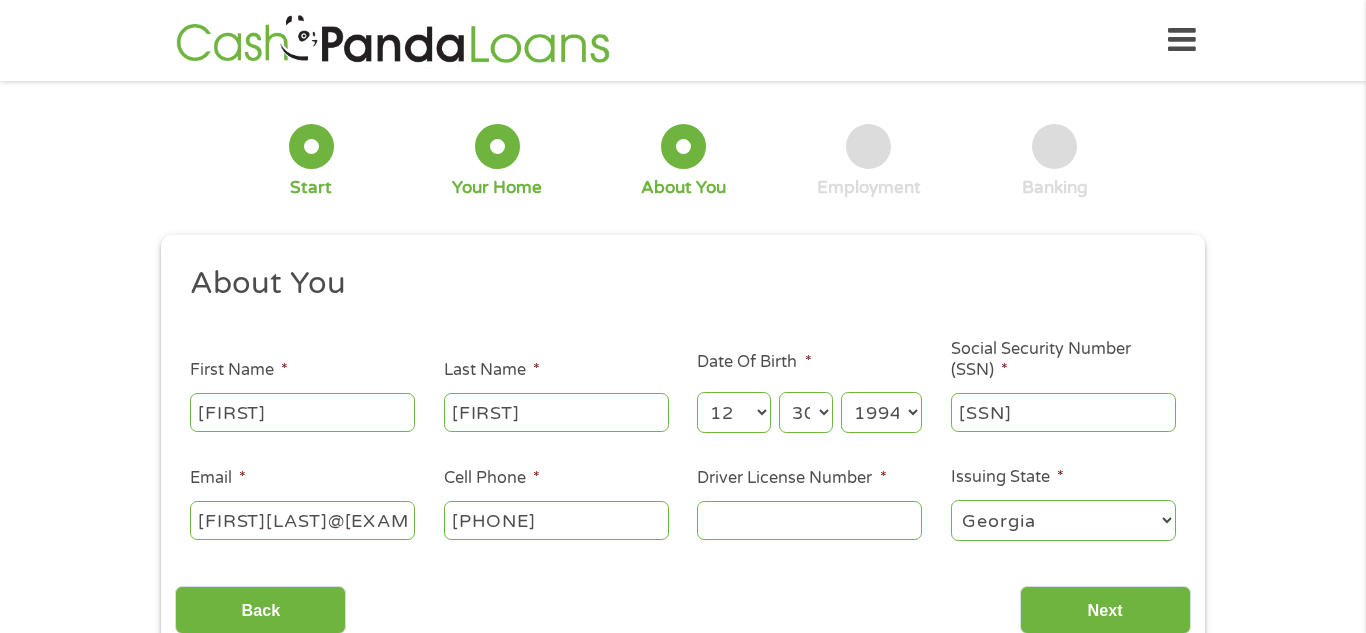 type on "[SSN]" 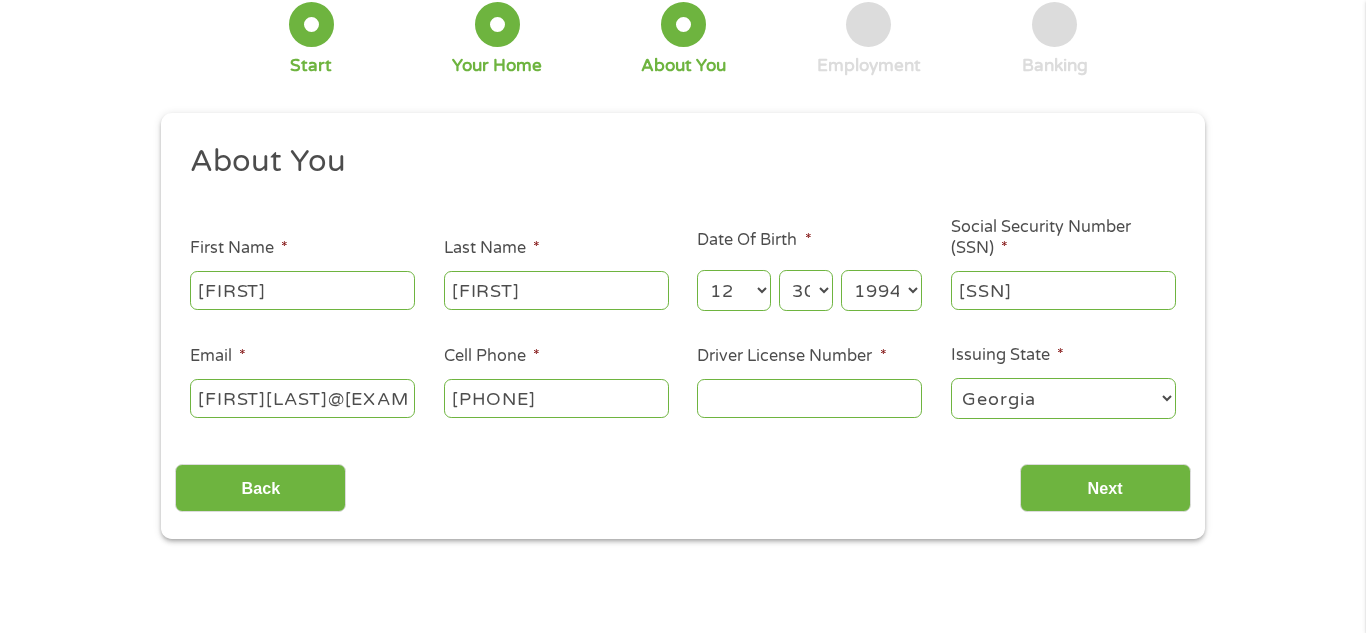 scroll, scrollTop: 187, scrollLeft: 0, axis: vertical 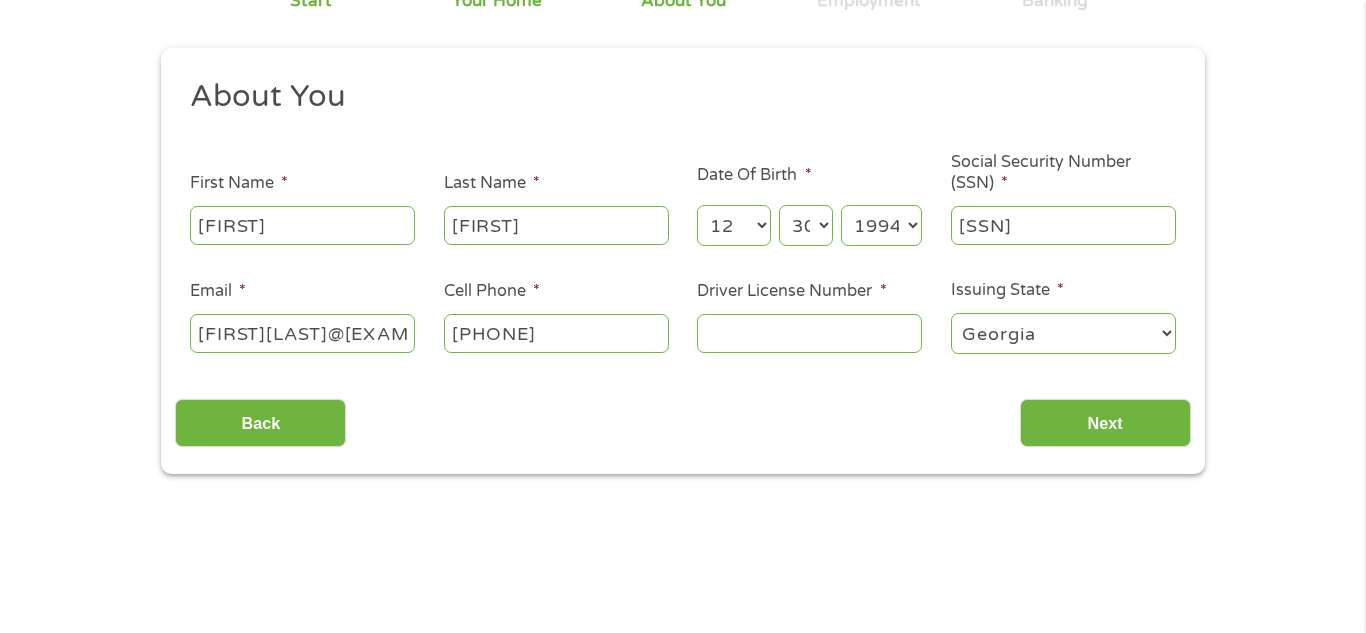 click on "Driver License Number *" at bounding box center (809, 333) 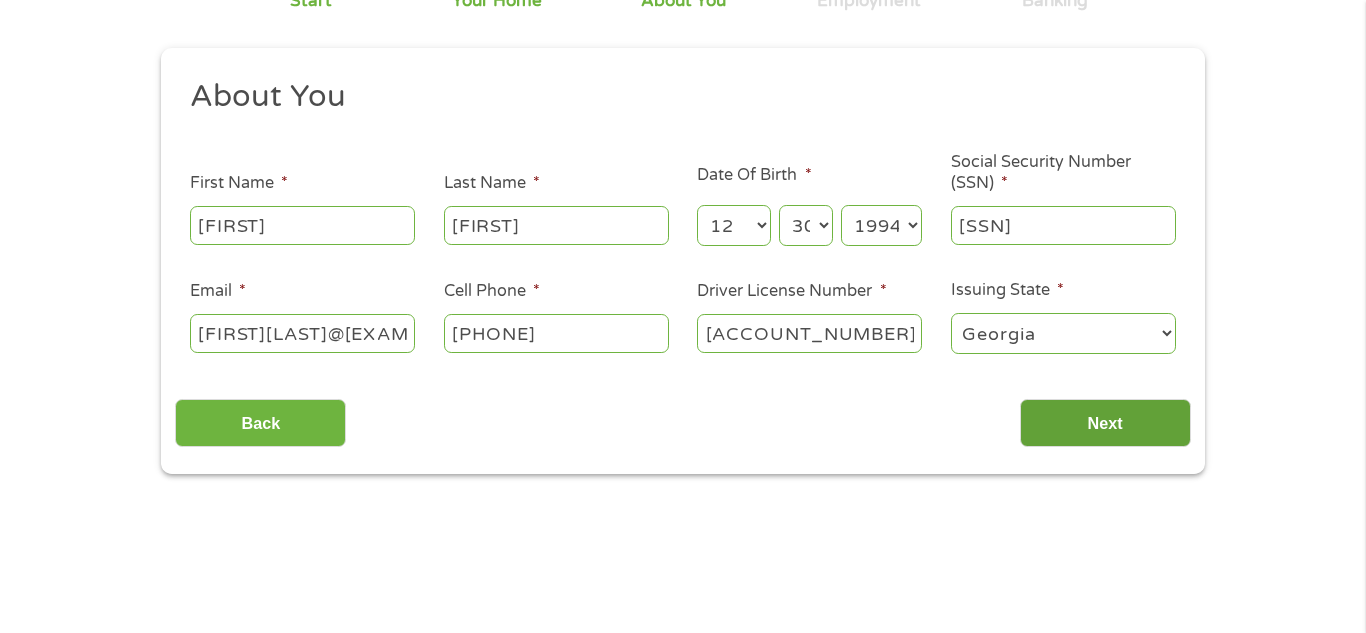 type on "[ACCOUNT_NUMBER]" 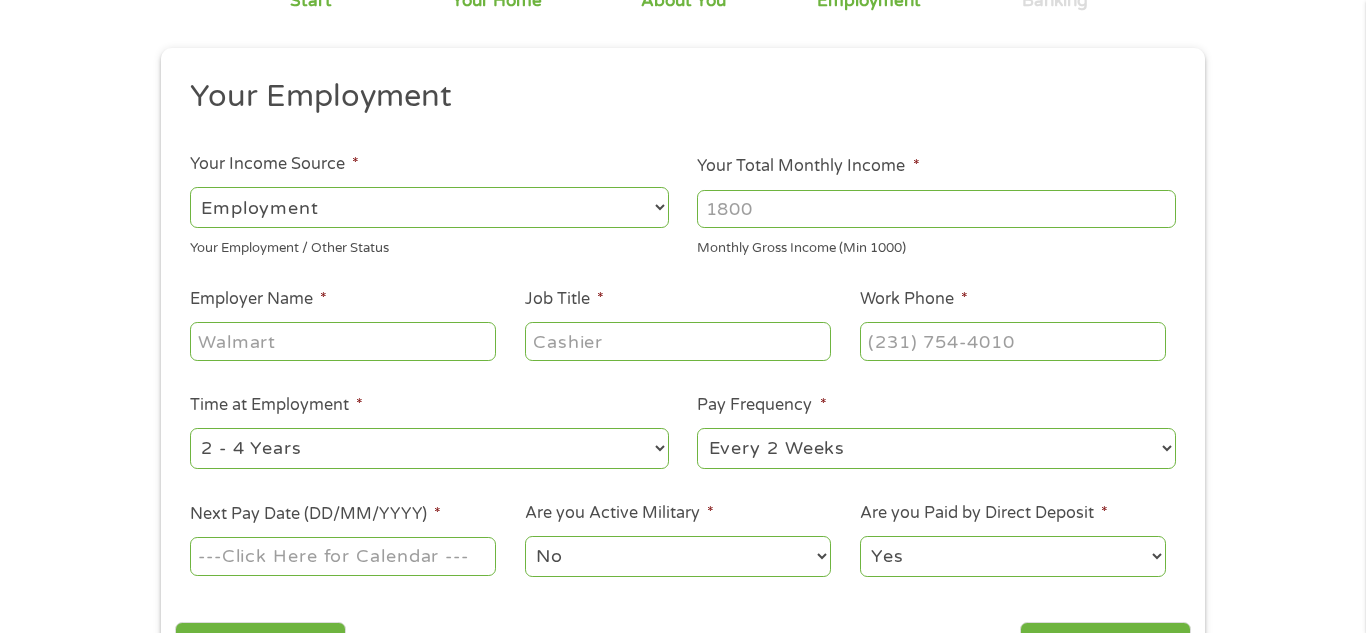 scroll, scrollTop: 0, scrollLeft: 0, axis: both 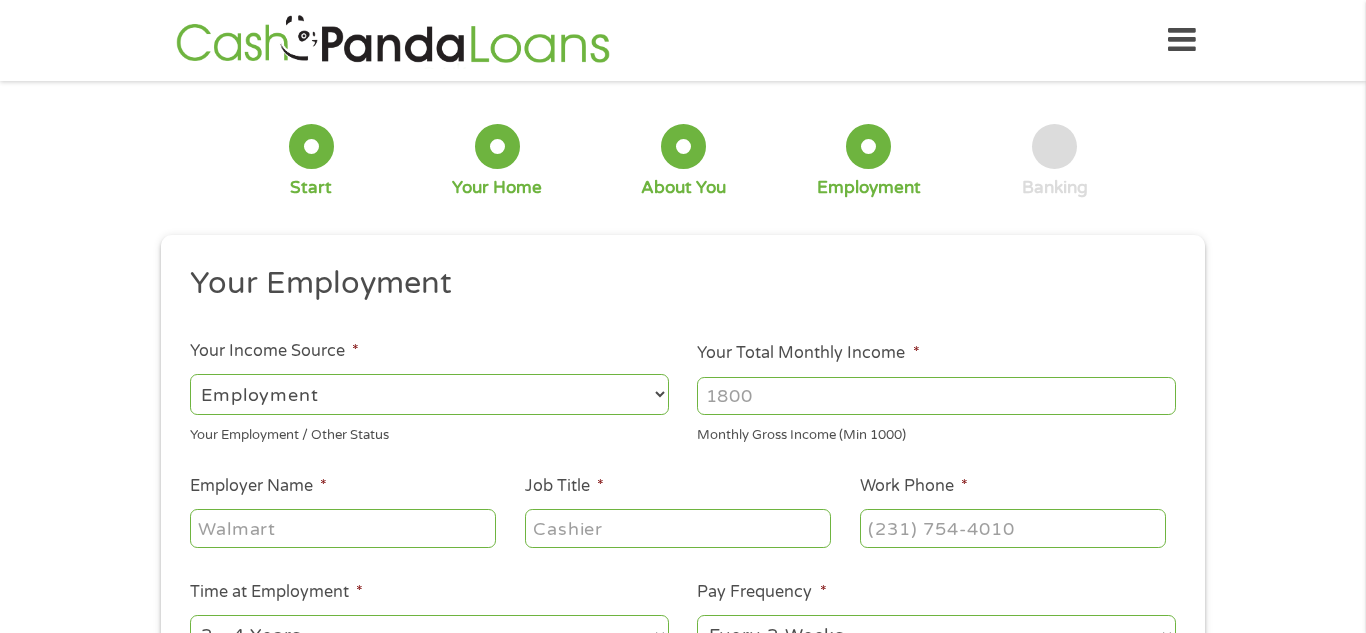 click on "--- Choose one --- Employment Self Employed Benefits" at bounding box center [429, 394] 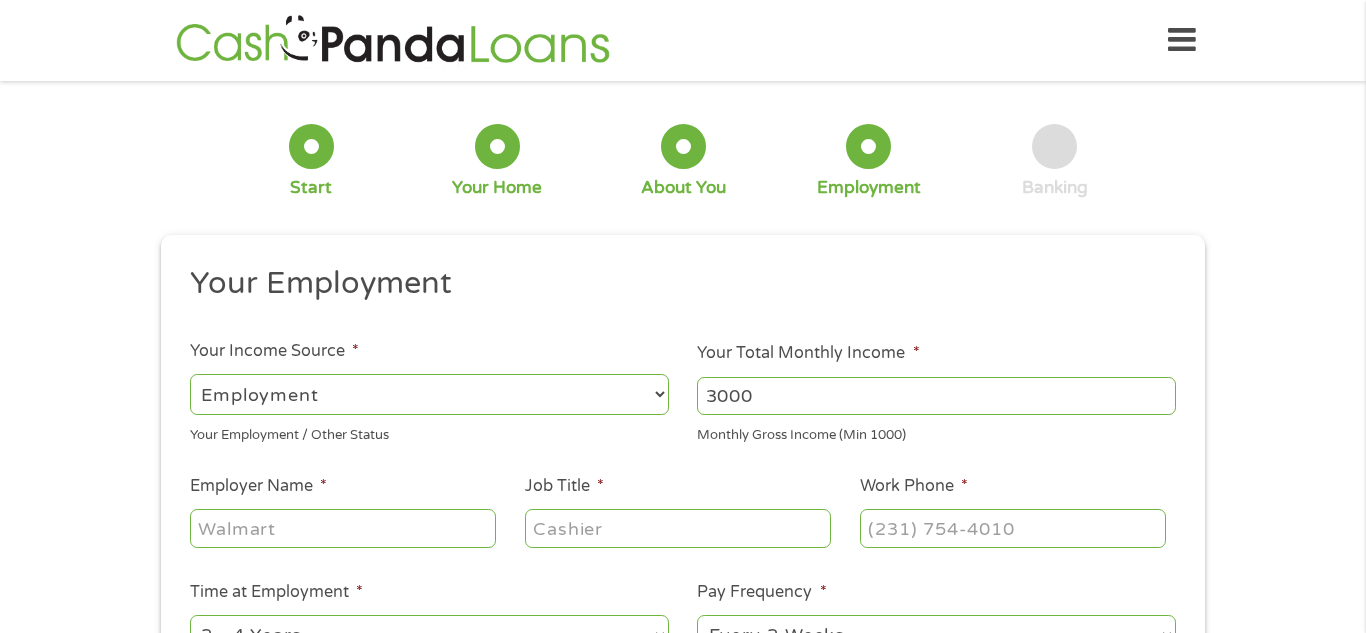 type on "3000" 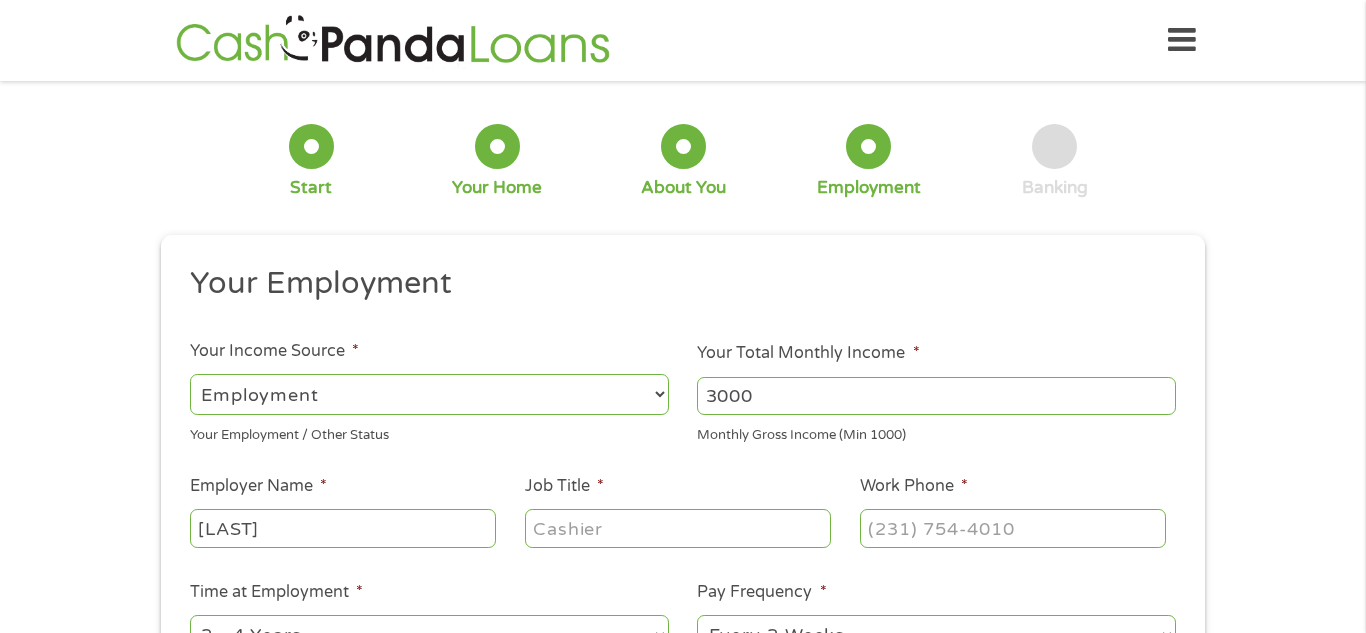type on "[LAST]" 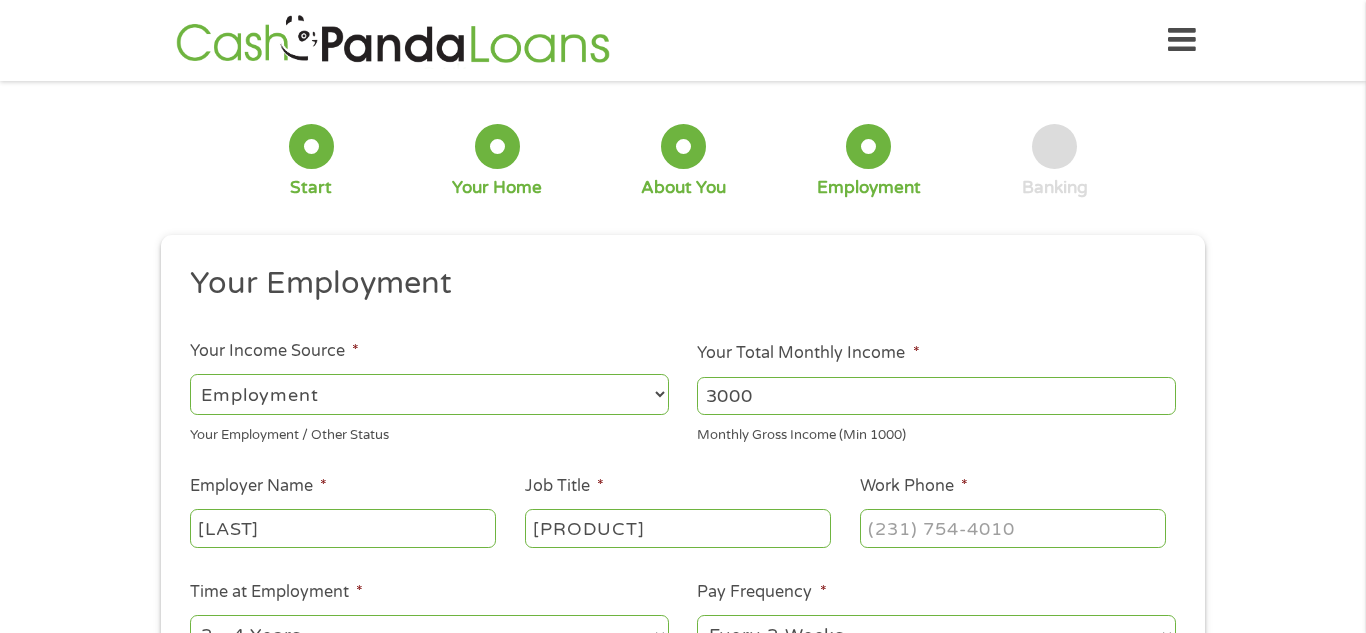 type on "[PRODUCT]" 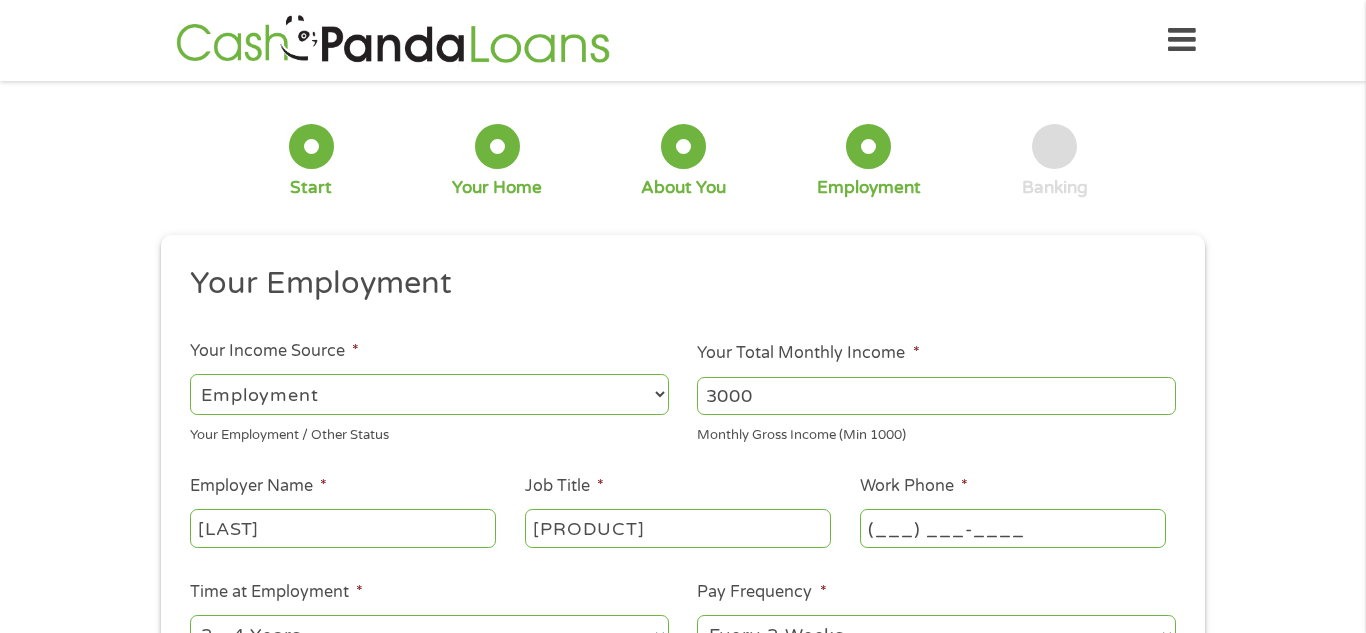 click on "(___) ___-____" at bounding box center [1013, 528] 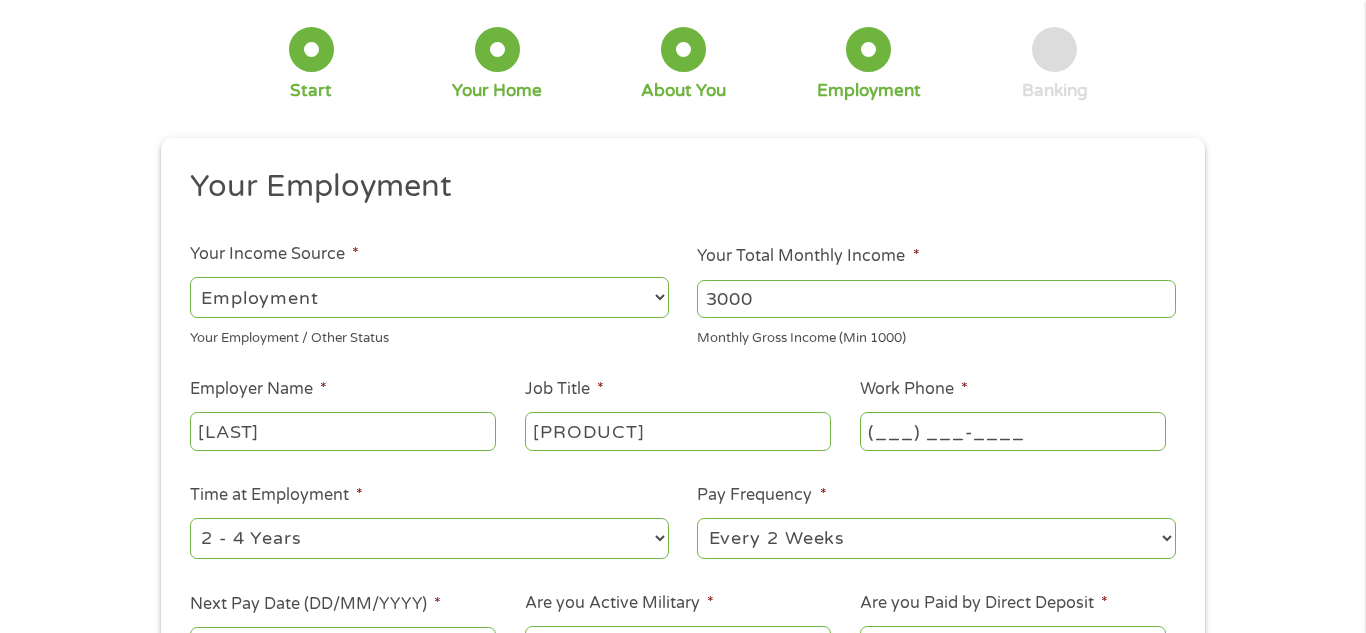scroll, scrollTop: 98, scrollLeft: 0, axis: vertical 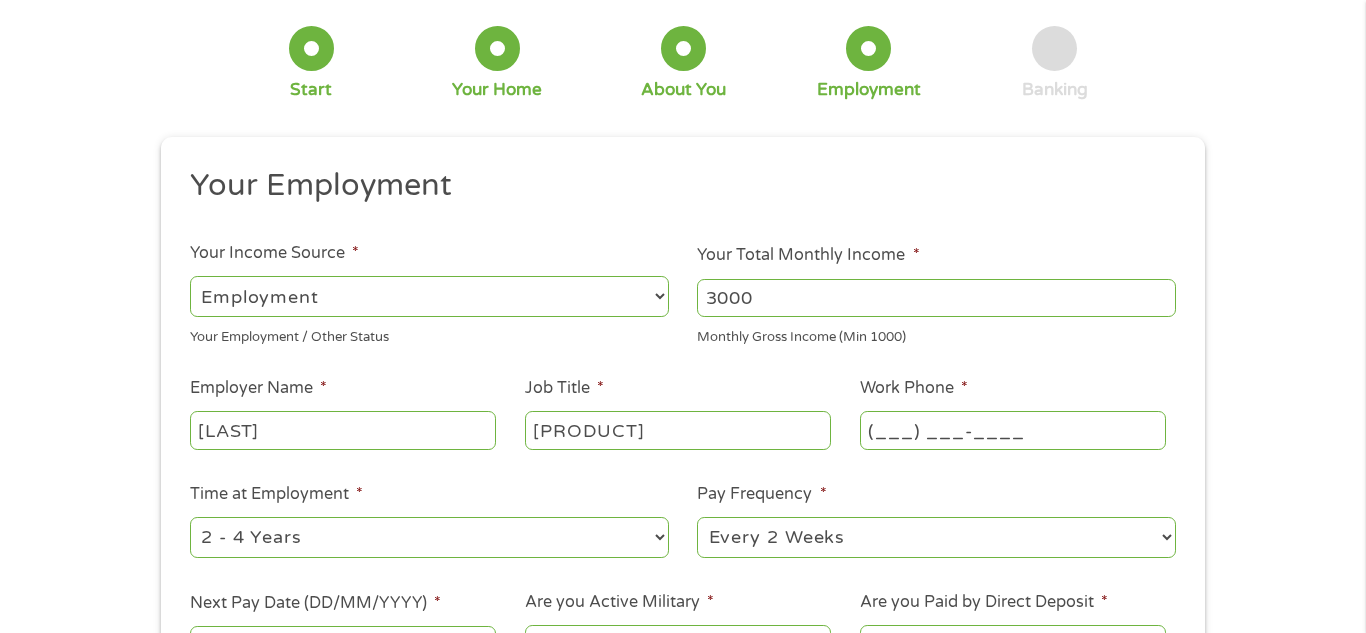 type 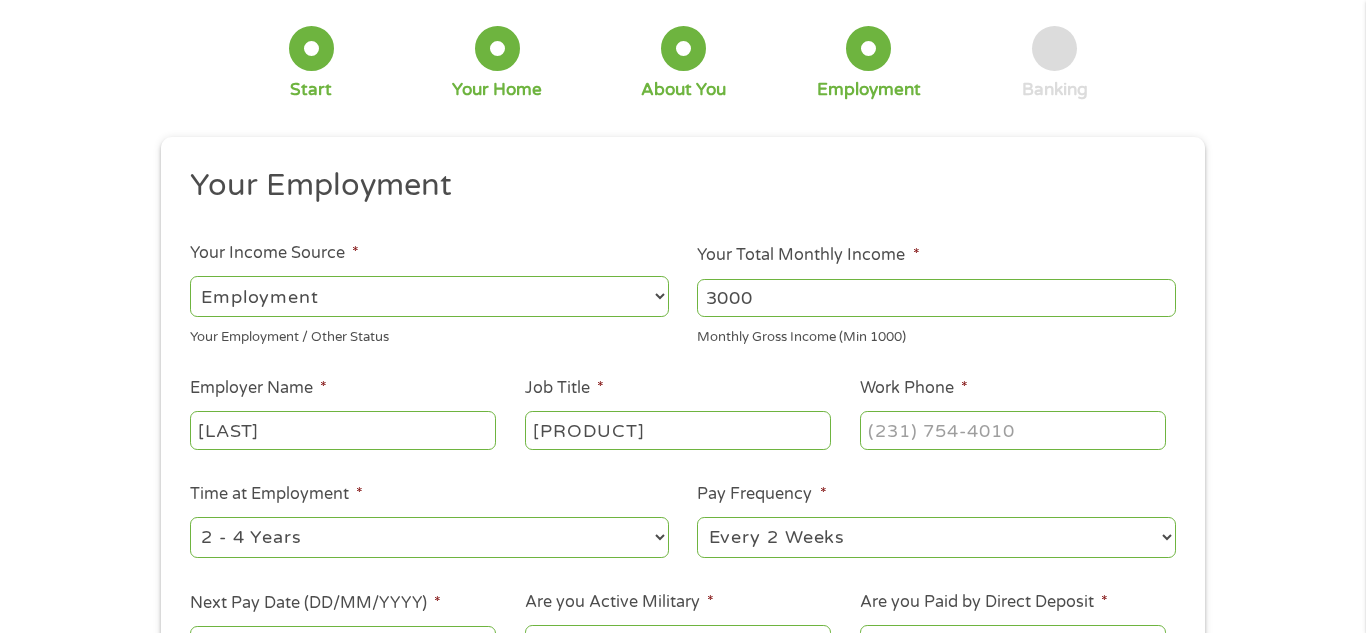 click on "--- Choose one --- 1 Year or less 1 - 2 Years 2 - 4 Years Over 4 Years" at bounding box center [429, 537] 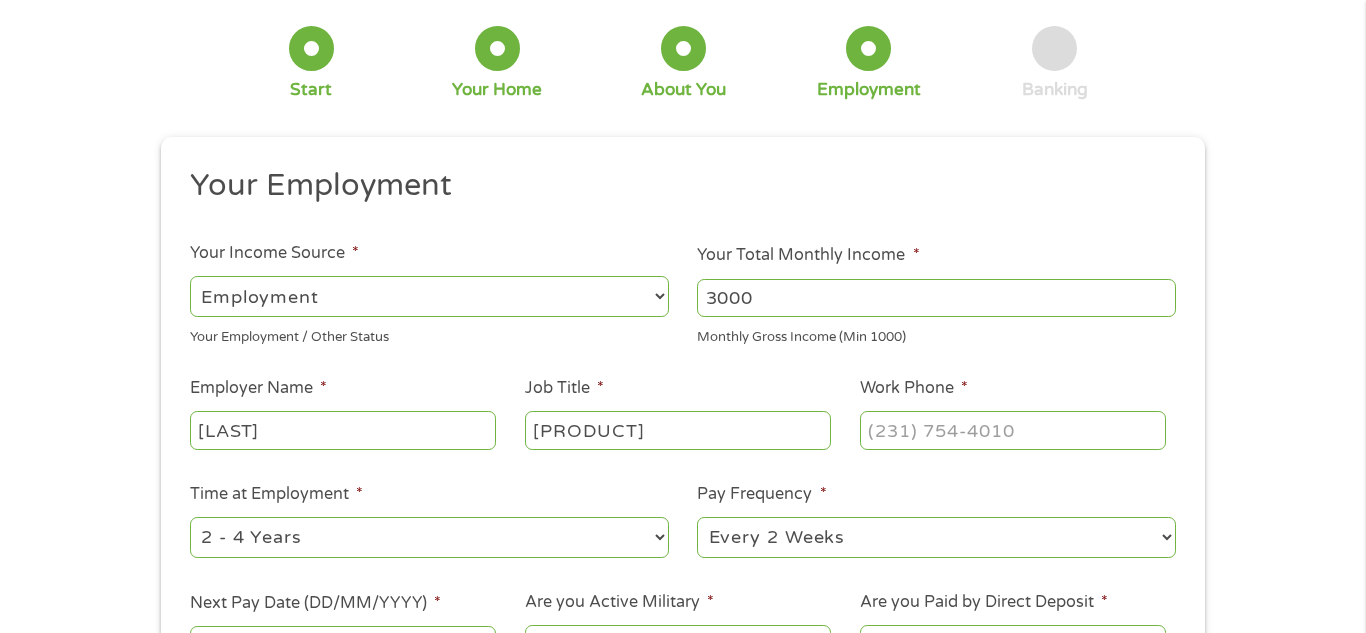 select on "24months" 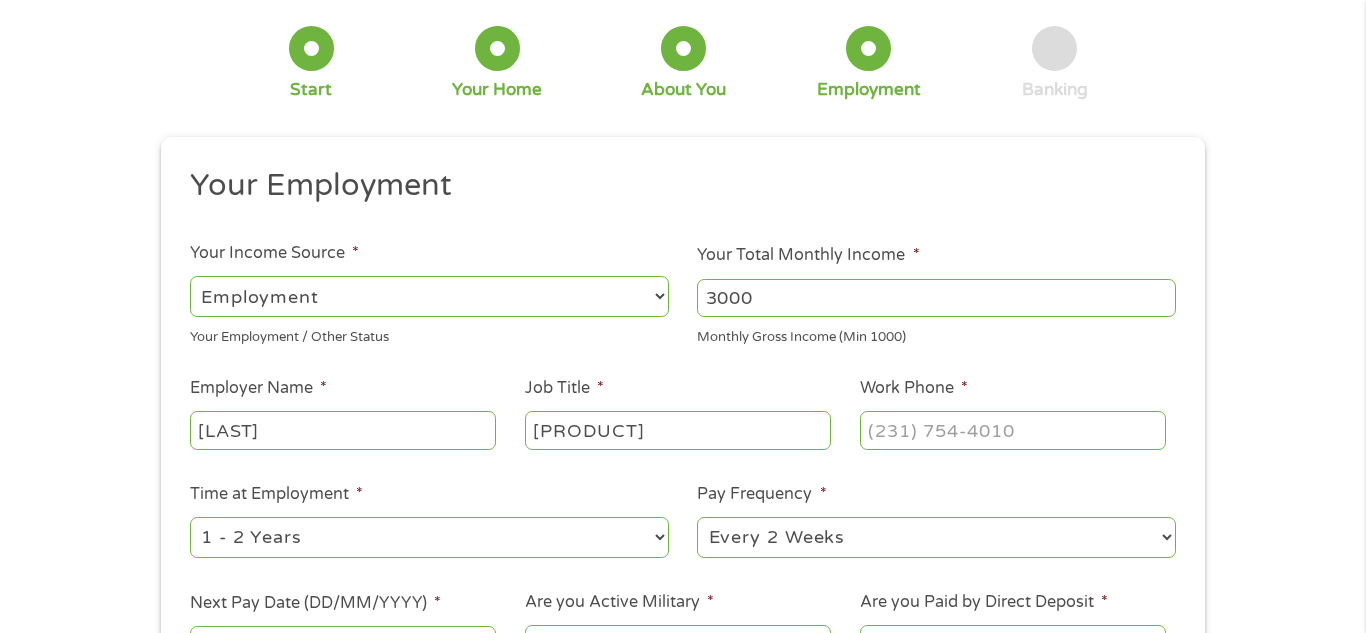 click on "--- Choose one --- 1 Year or less 1 - 2 Years 2 - 4 Years Over 4 Years" at bounding box center (429, 537) 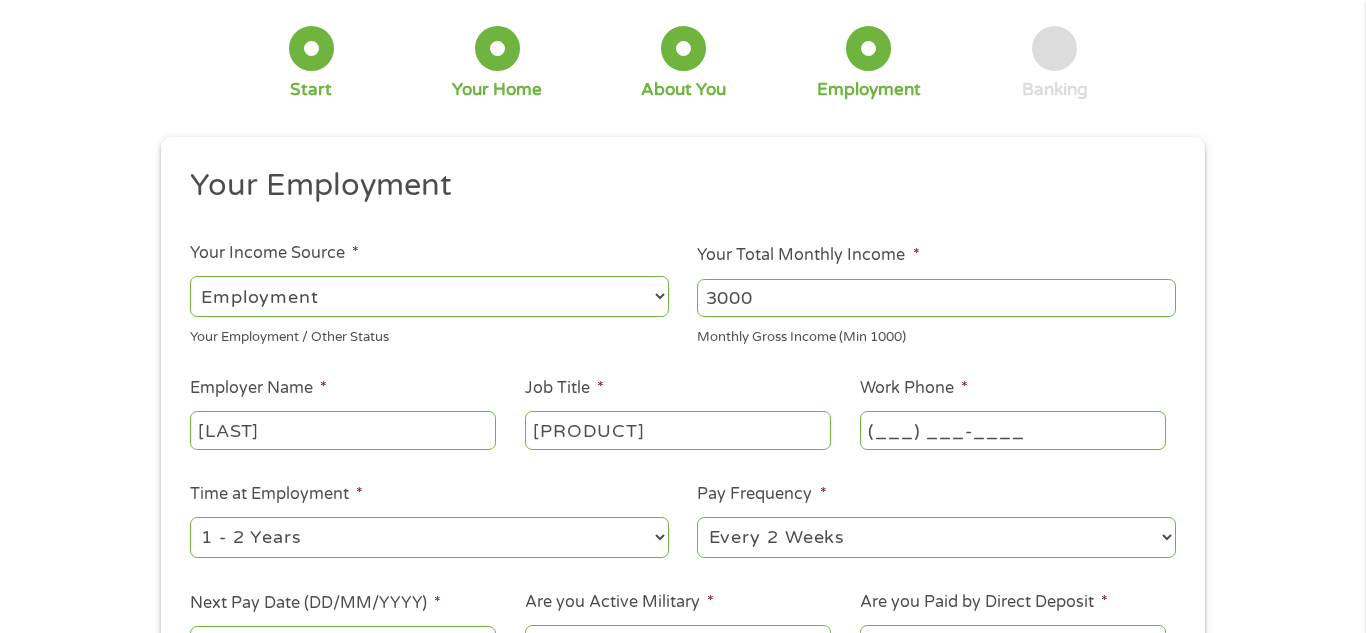 click on "(___) ___-____" at bounding box center [1013, 430] 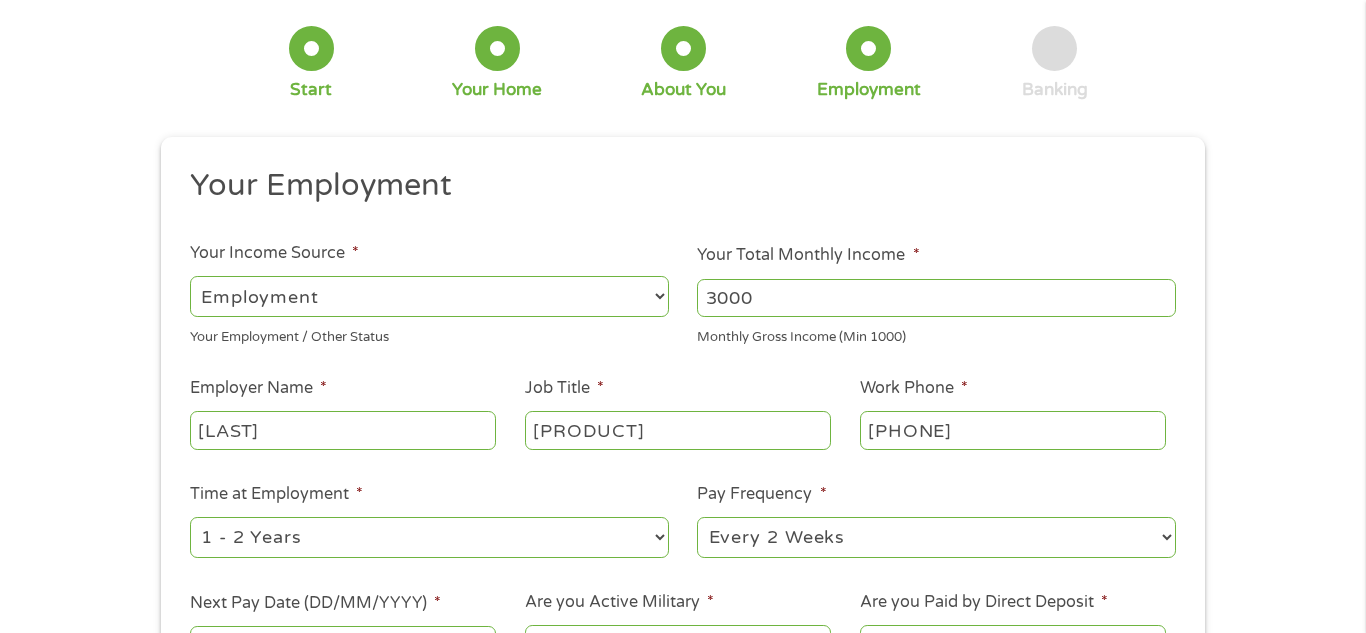 type on "[PHONE]" 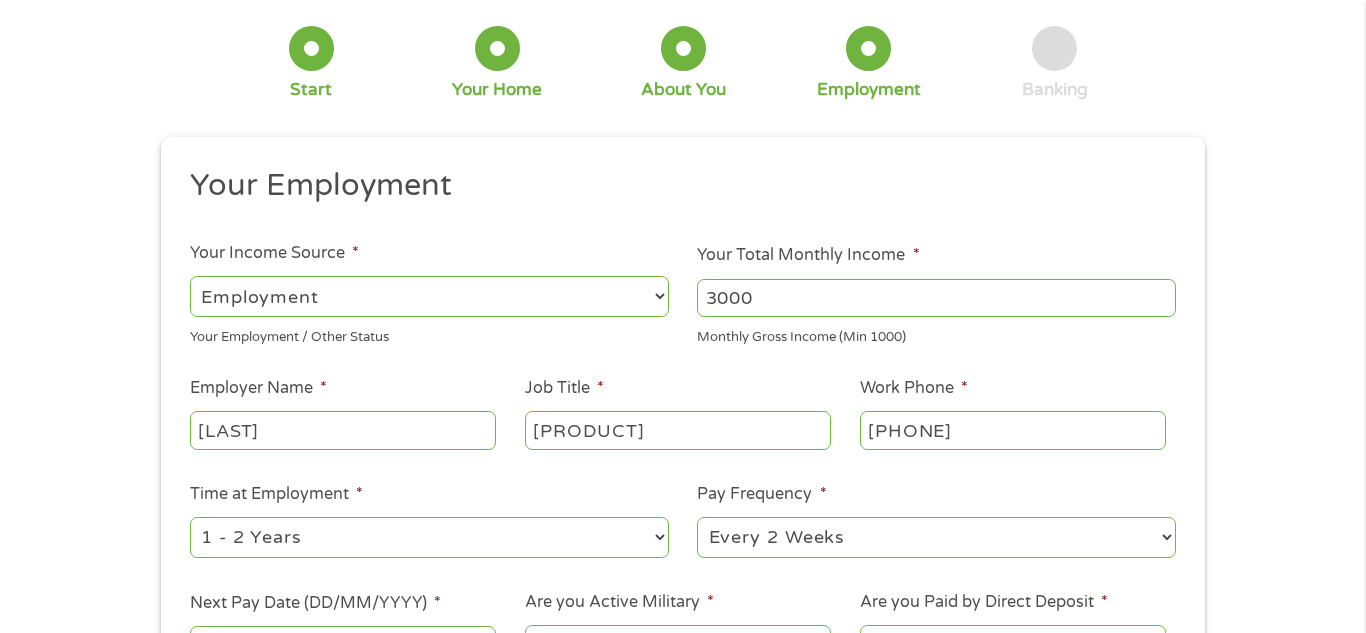 click on "3000" at bounding box center [936, 298] 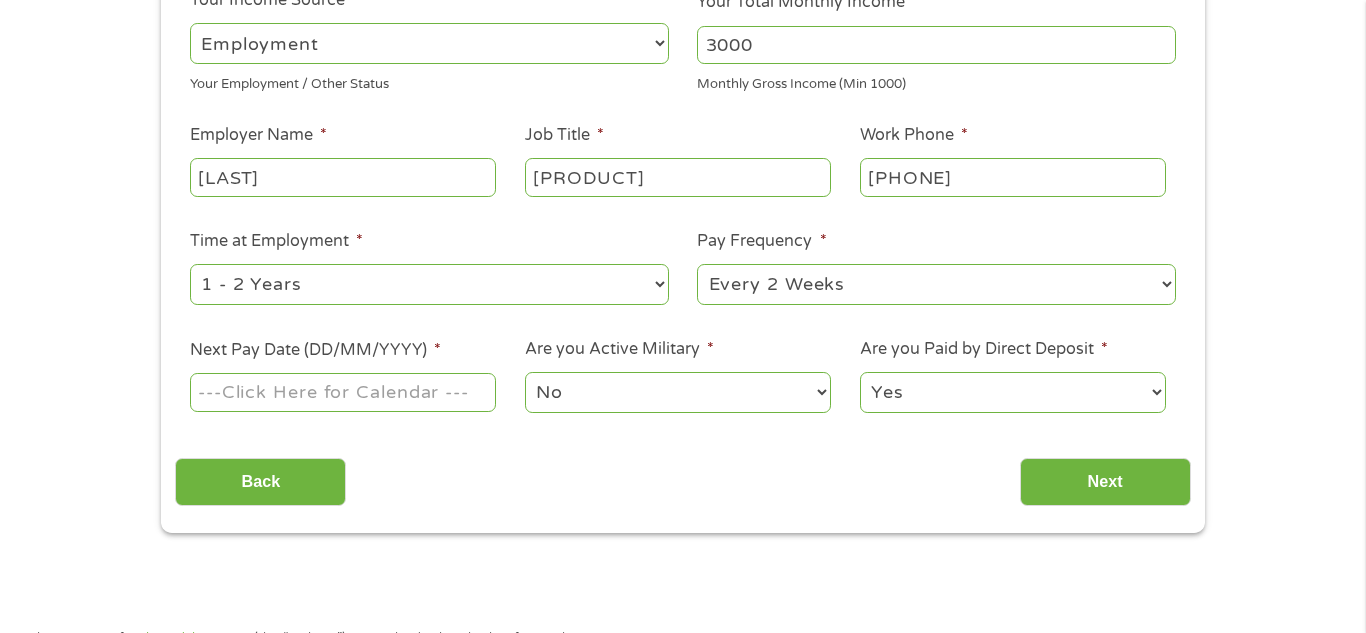 scroll, scrollTop: 357, scrollLeft: 0, axis: vertical 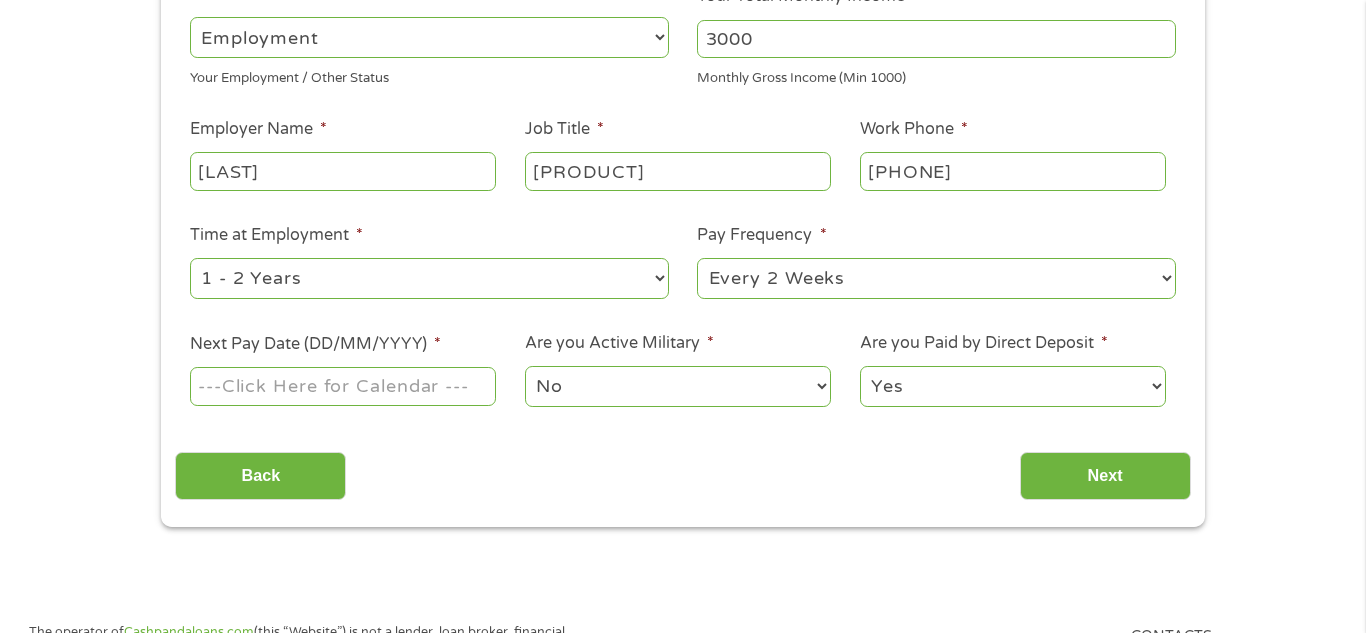 click on "Next Pay Date (DD/MM/YYYY) *" at bounding box center [343, 386] 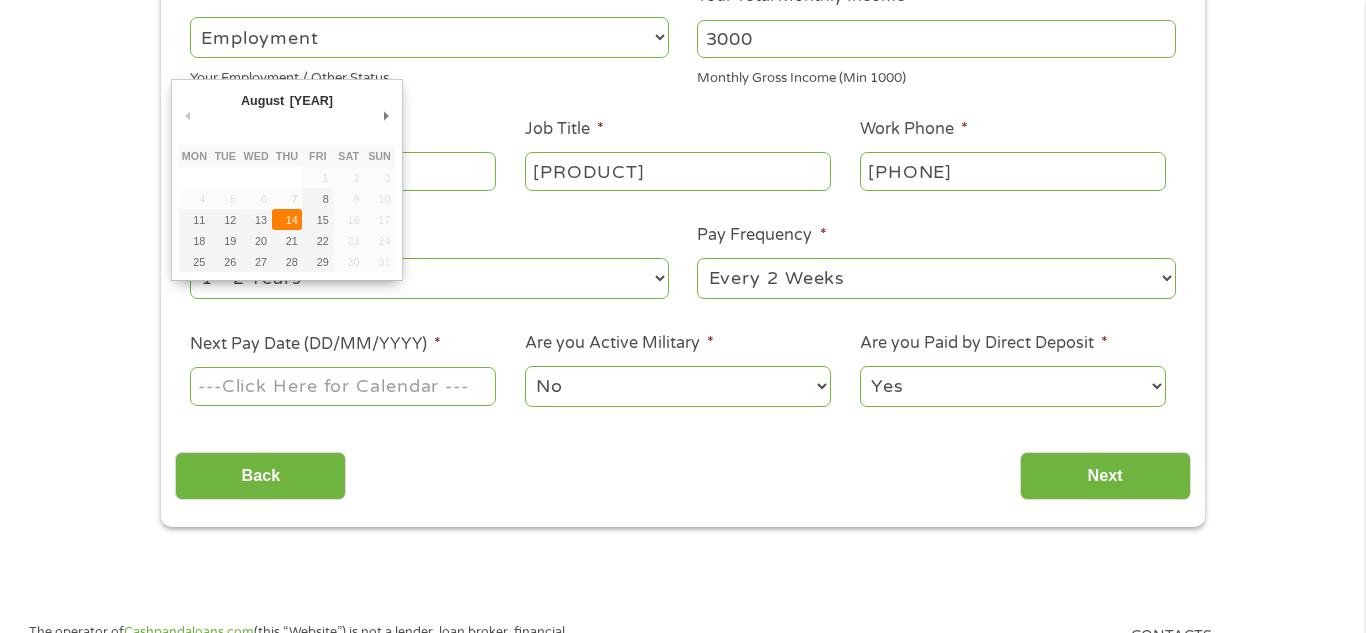 type on "14/08/2025" 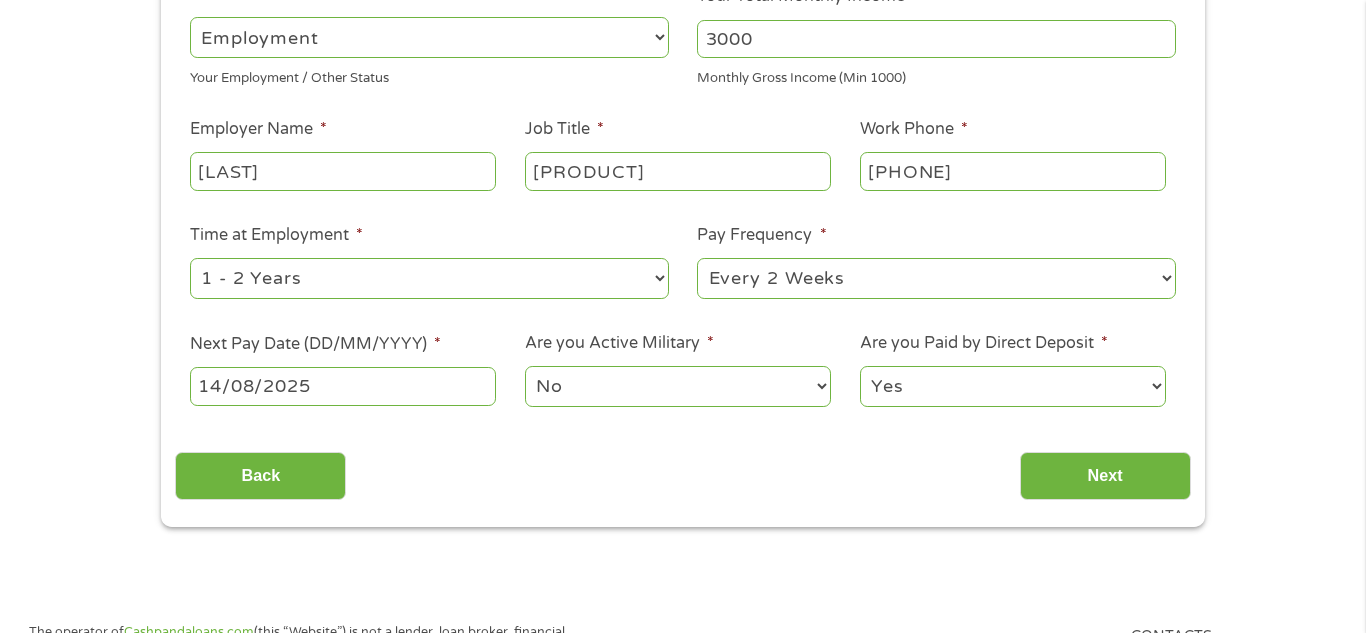 click on "Yes No" at bounding box center [1013, 386] 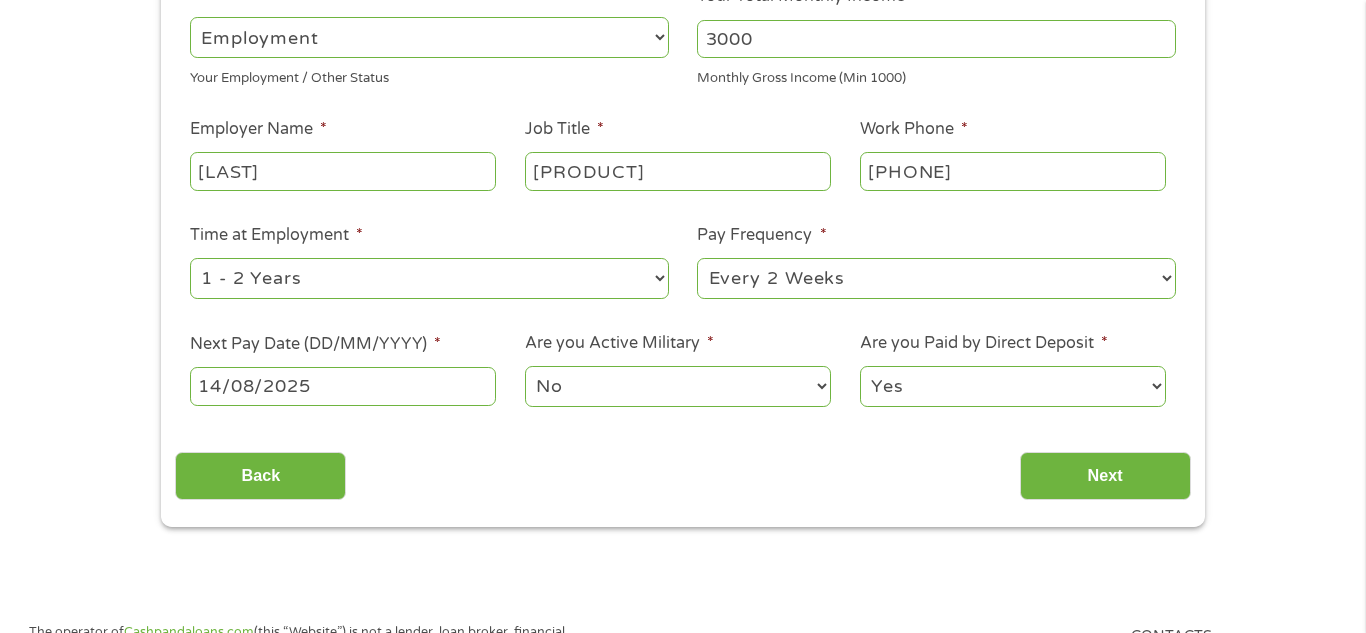 click on "Yes No" at bounding box center [1013, 386] 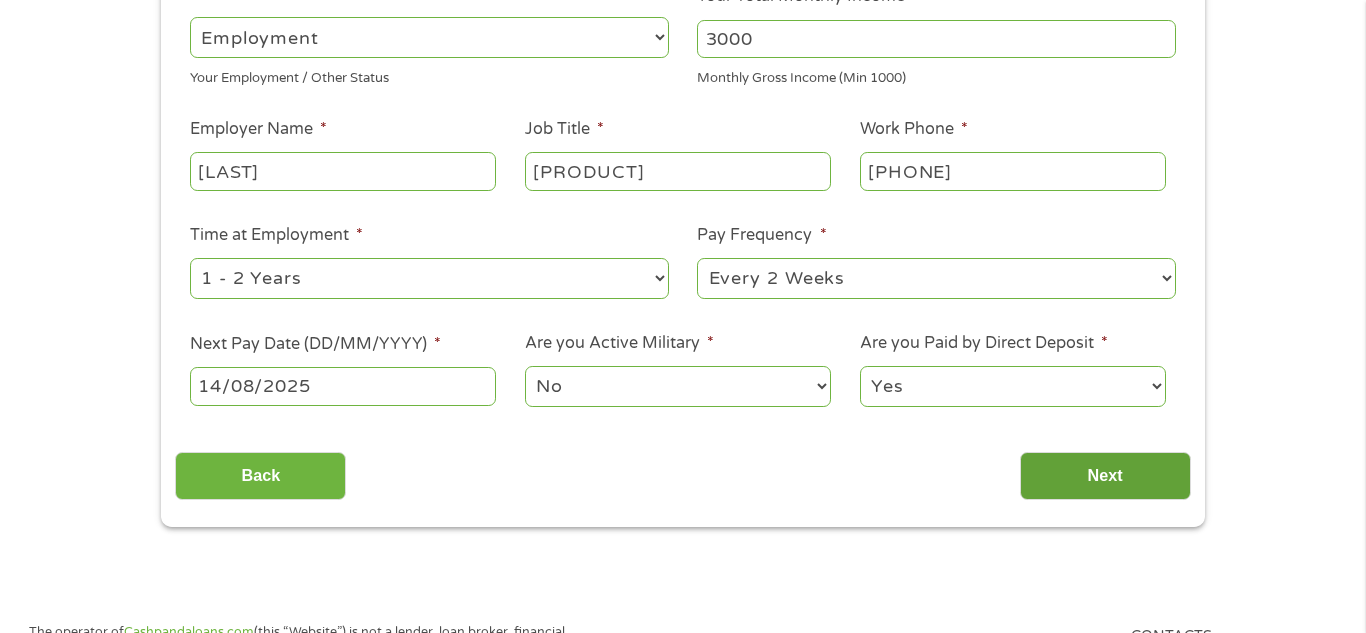 click on "Next" at bounding box center [1105, 476] 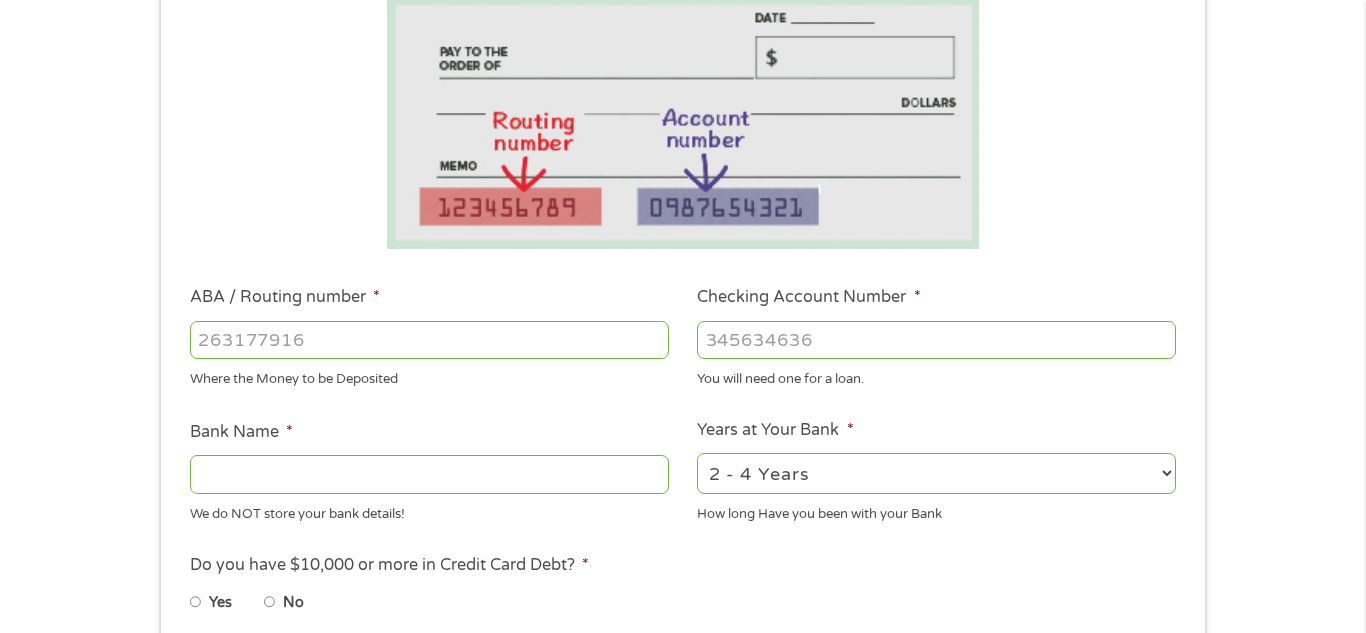 scroll, scrollTop: 8, scrollLeft: 8, axis: both 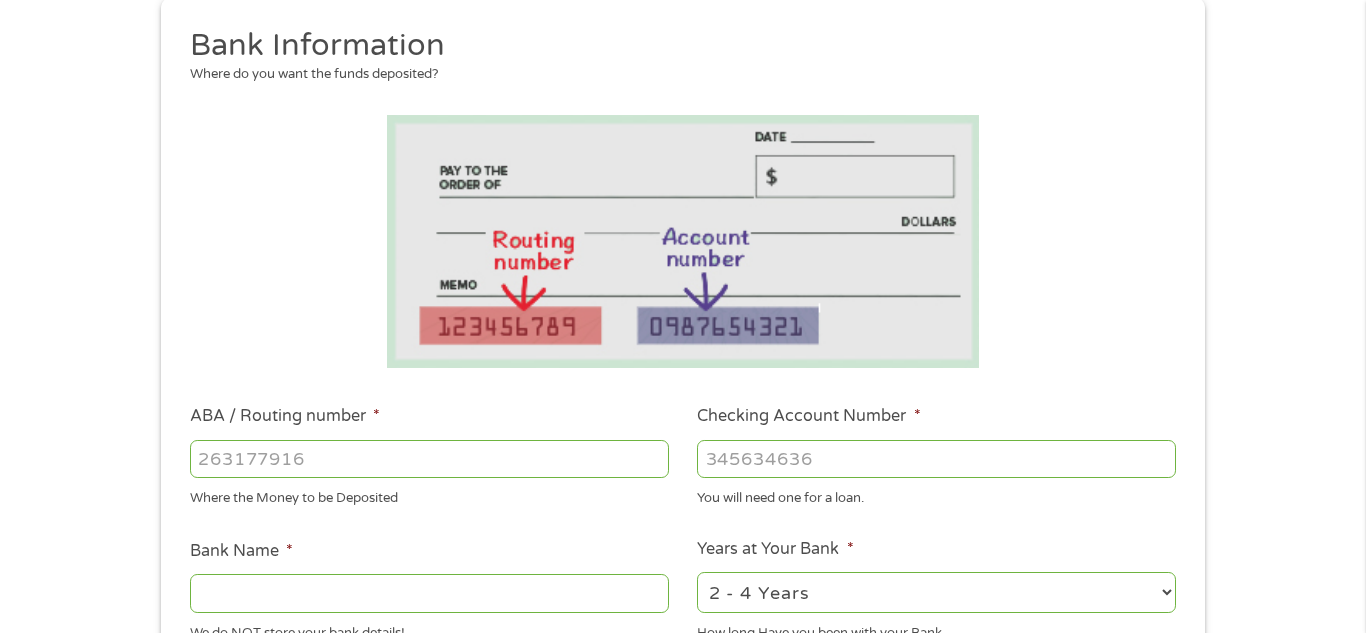 click on "ABA / Routing number *" at bounding box center [429, 459] 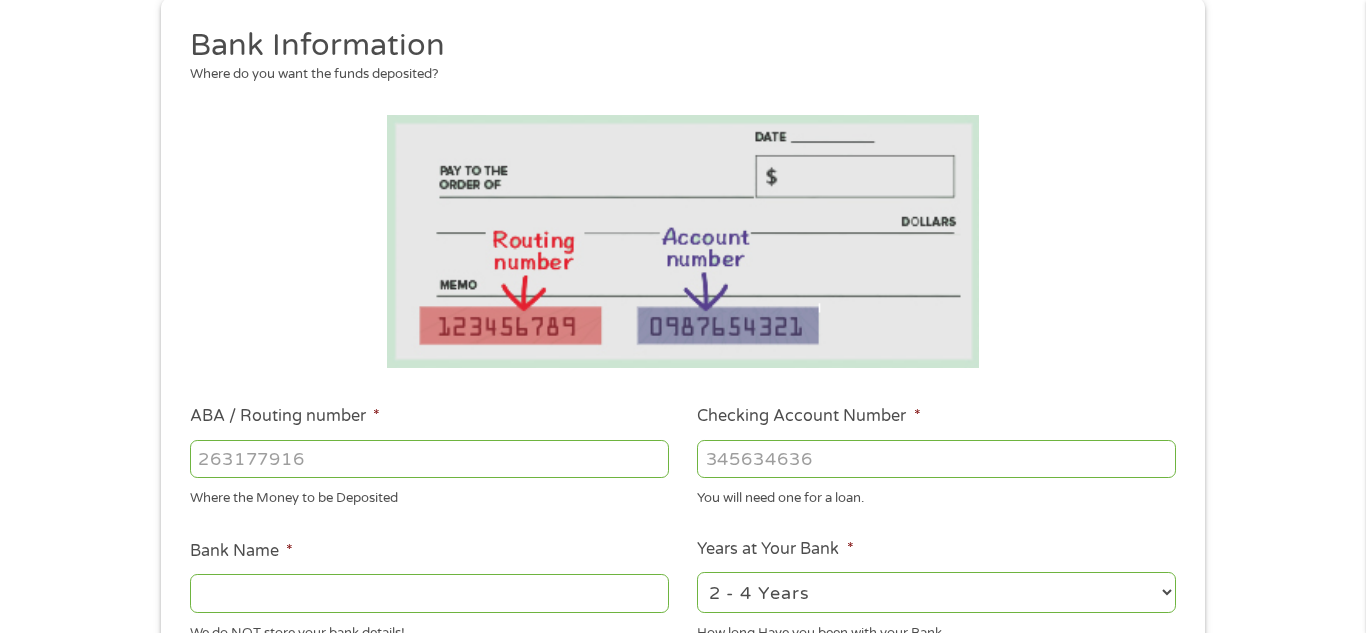 paste on "0" 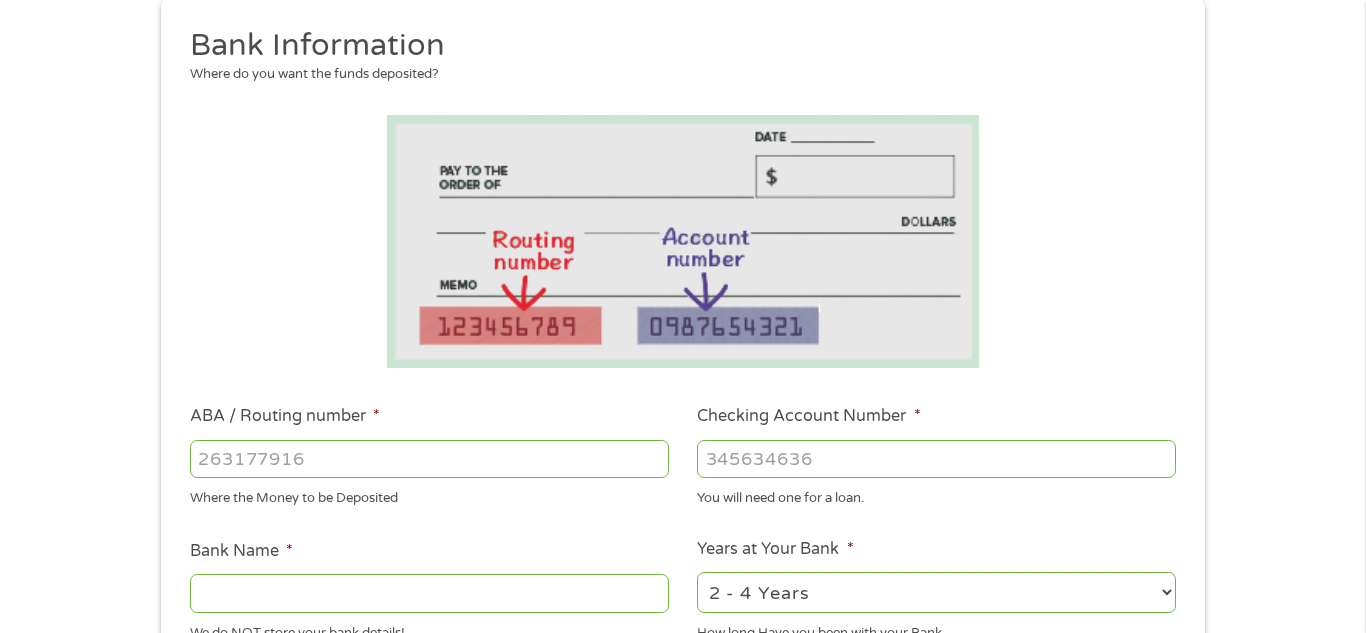 click on "[ACCOUNT_NUMBER]" at bounding box center [936, 459] 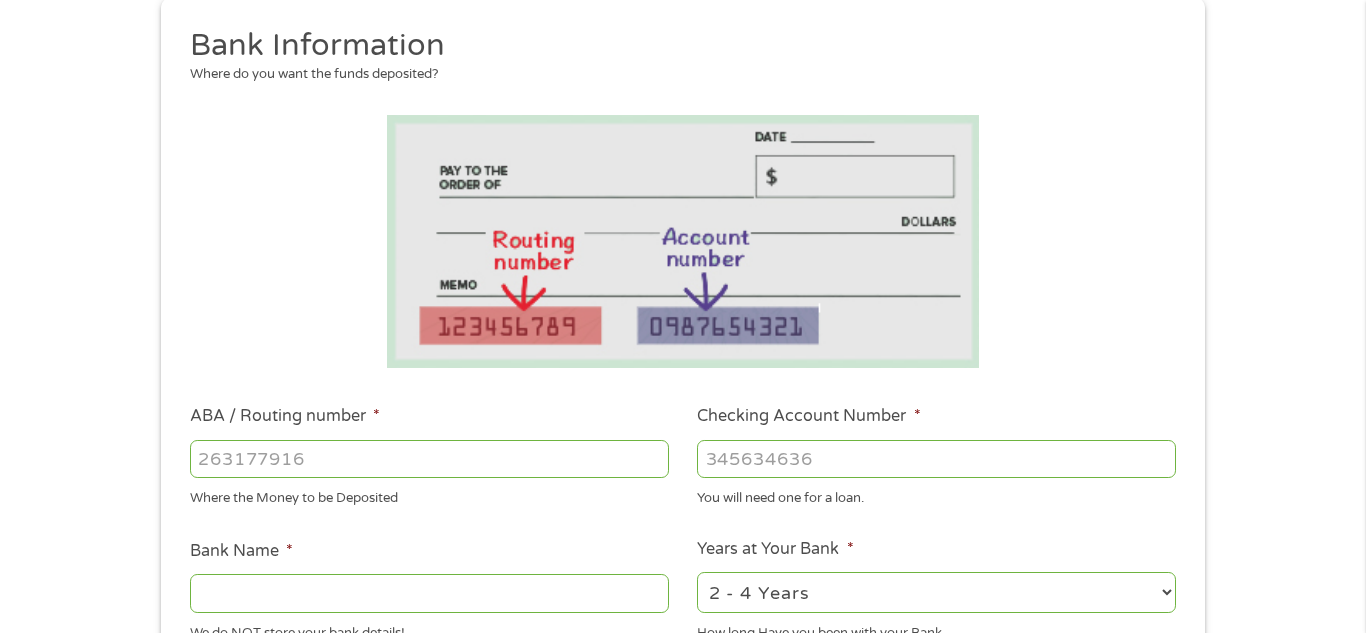 type on "[ROUTING_NUMBER]" 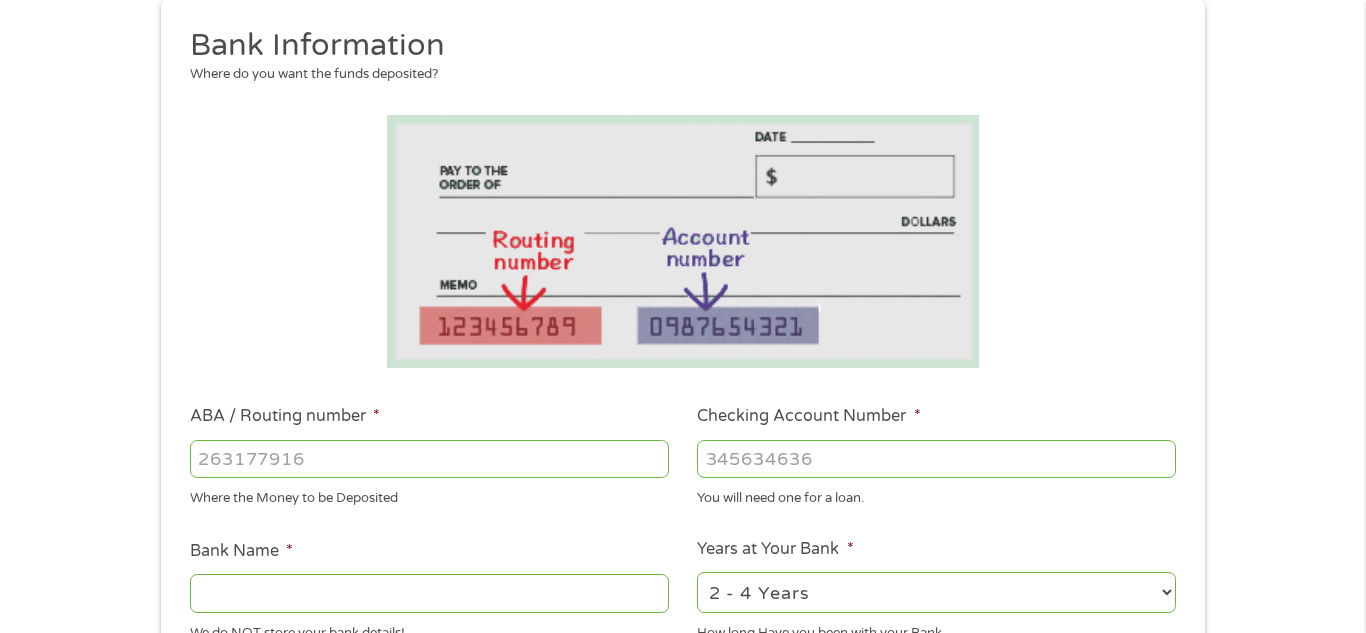 type on "REGIONS BANK" 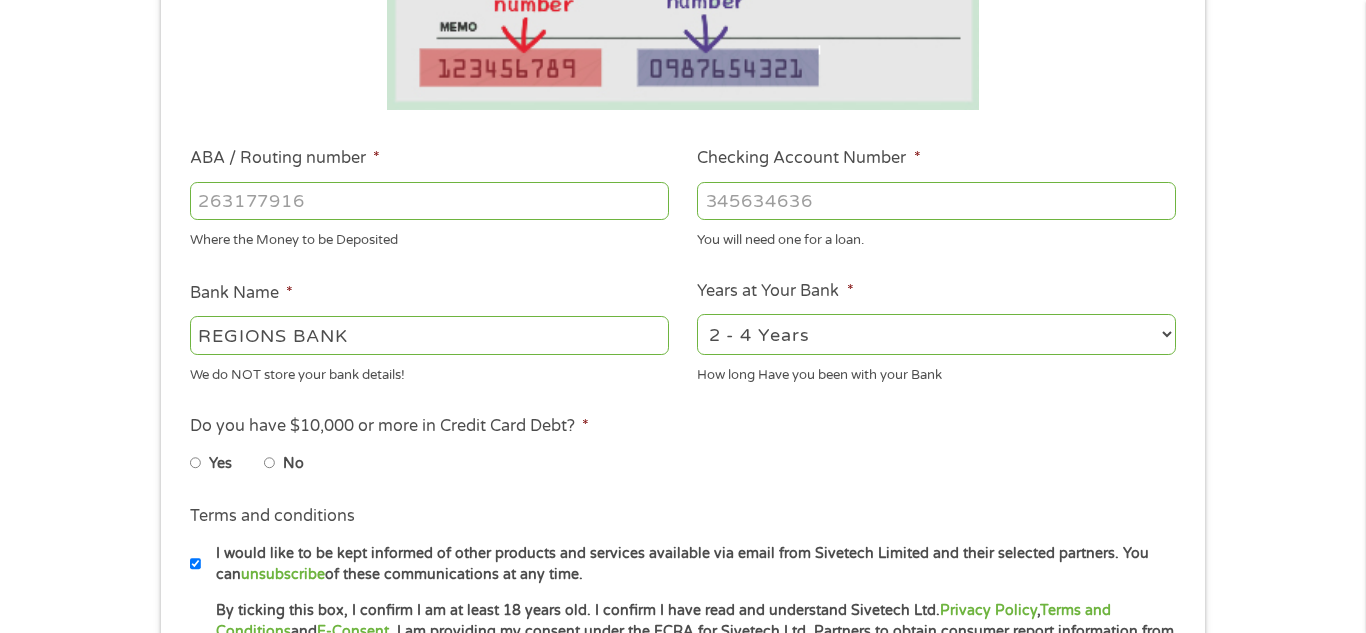 scroll, scrollTop: 685, scrollLeft: 0, axis: vertical 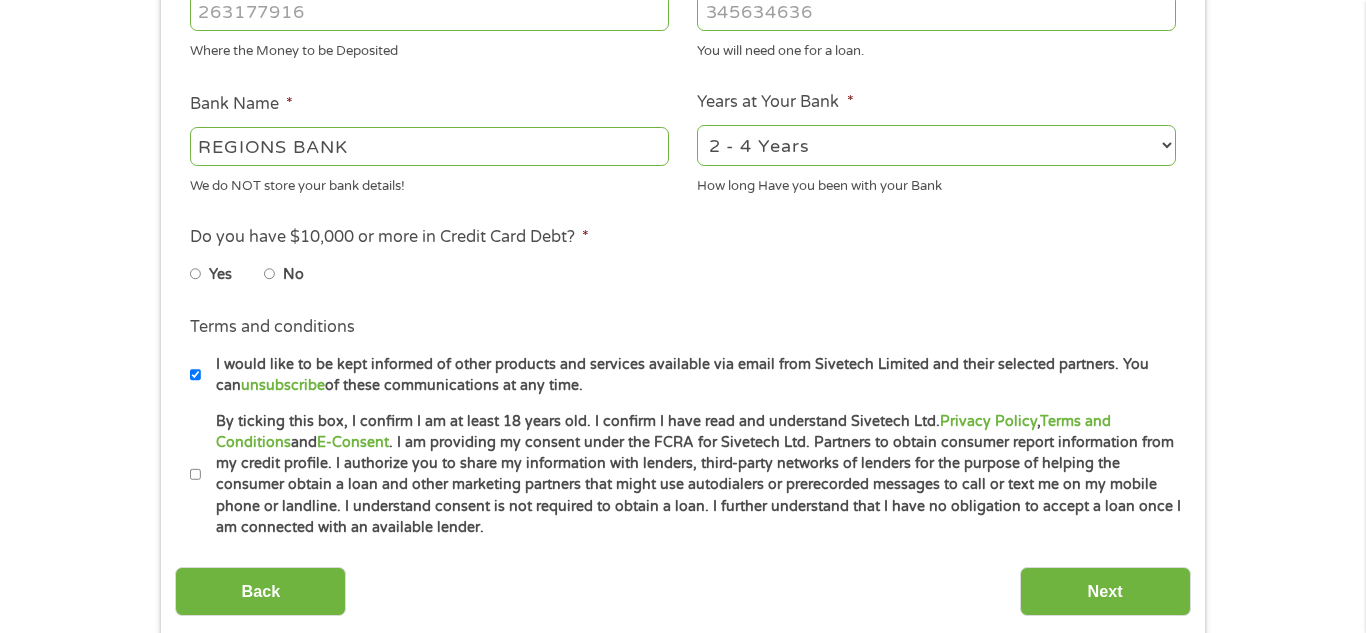 type on "[ROUTING_NUMBER]" 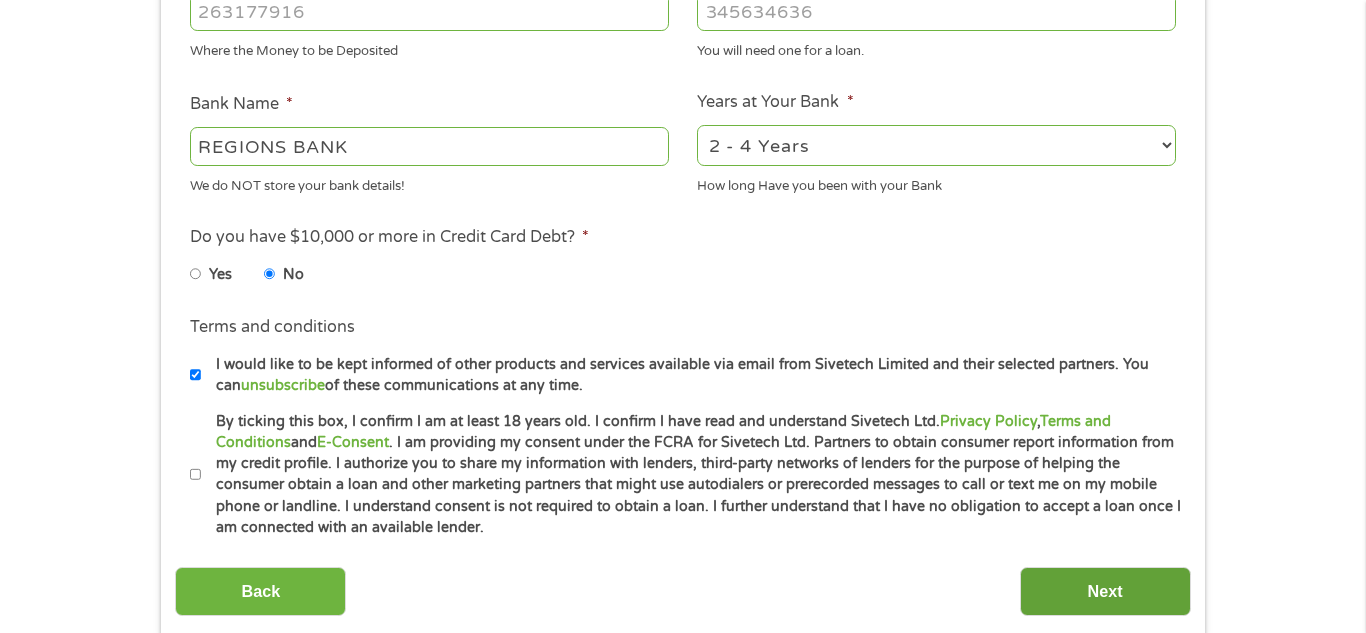 click on "Next" at bounding box center [1105, 591] 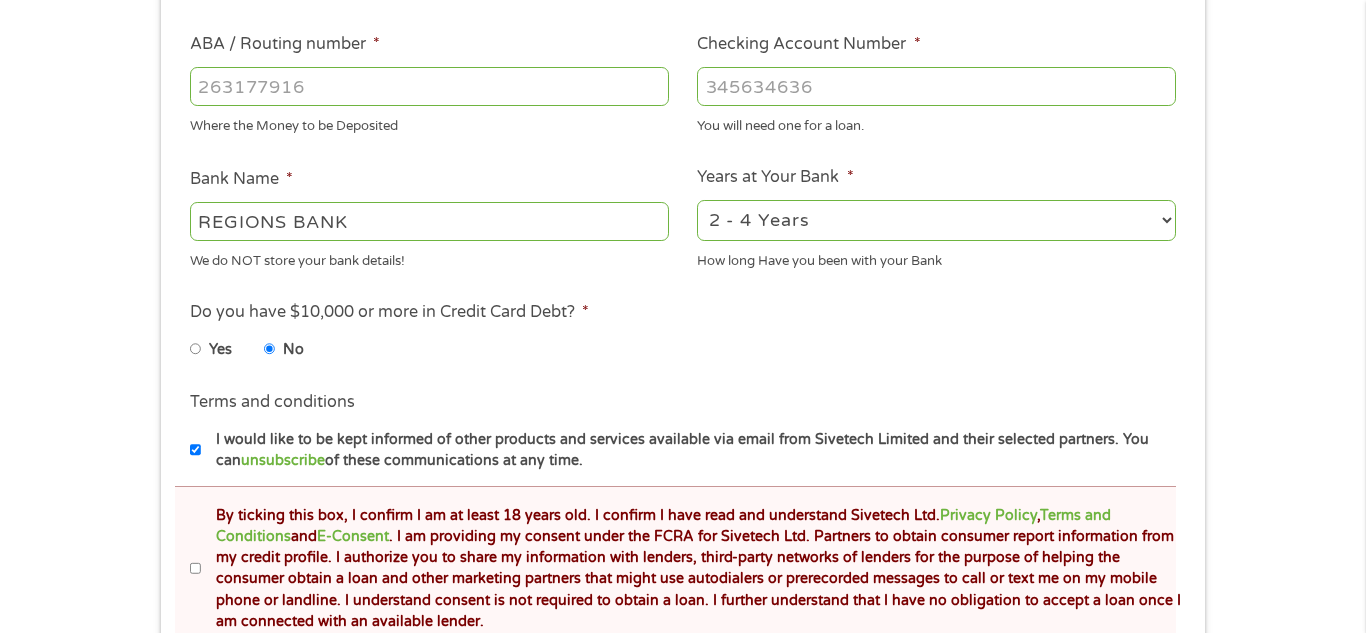 scroll, scrollTop: 938, scrollLeft: 0, axis: vertical 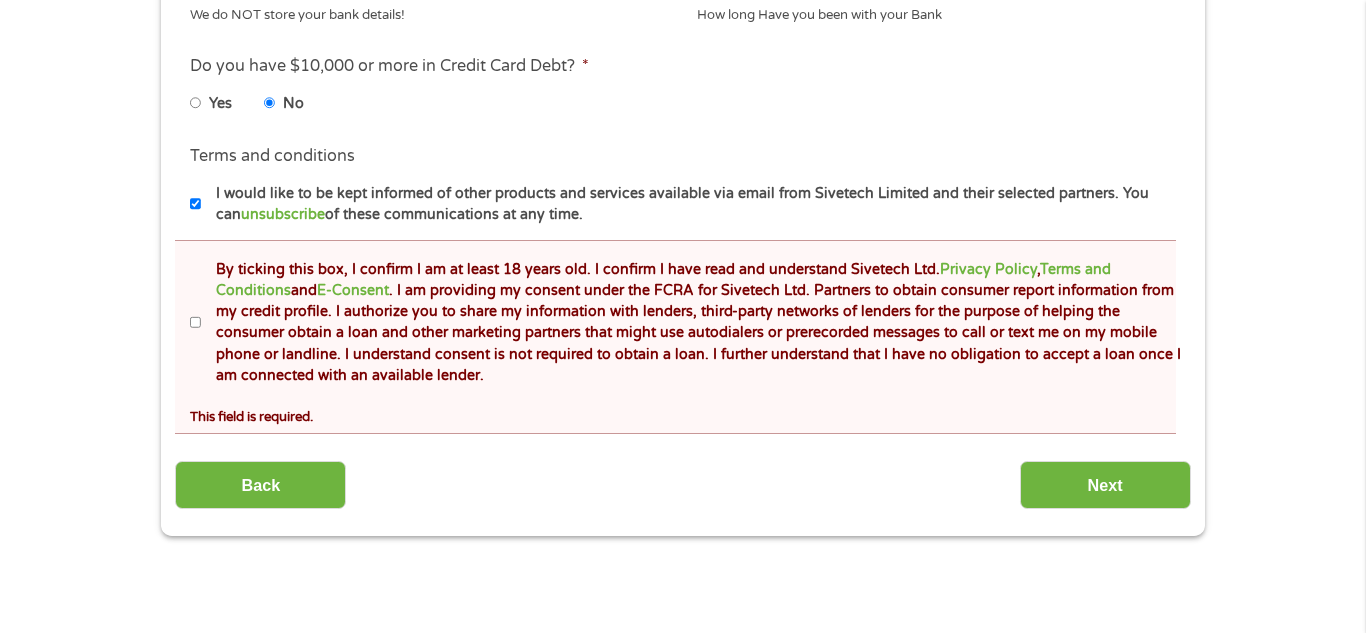 click on "By ticking this box, I confirm I am at least 18 years old. I confirm I have read and understand Sivetech Ltd.  Privacy Policy ,  Terms and Conditions  and  E-Consent . I am providing my consent under the FCRA for Sivetech Ltd. Partners to obtain consumer report information from my credit profile. I authorize you to share my information with lenders, third-party networks of lenders for the purpose of helping the consumer obtain a loan and other marketing partners that might use autodialers or prerecorded messages to call or text me on my mobile phone or landline. I understand consent is not required to obtain a loan. I further understand that I have no obligation to accept a loan once I am connected with an available lender." at bounding box center (196, 323) 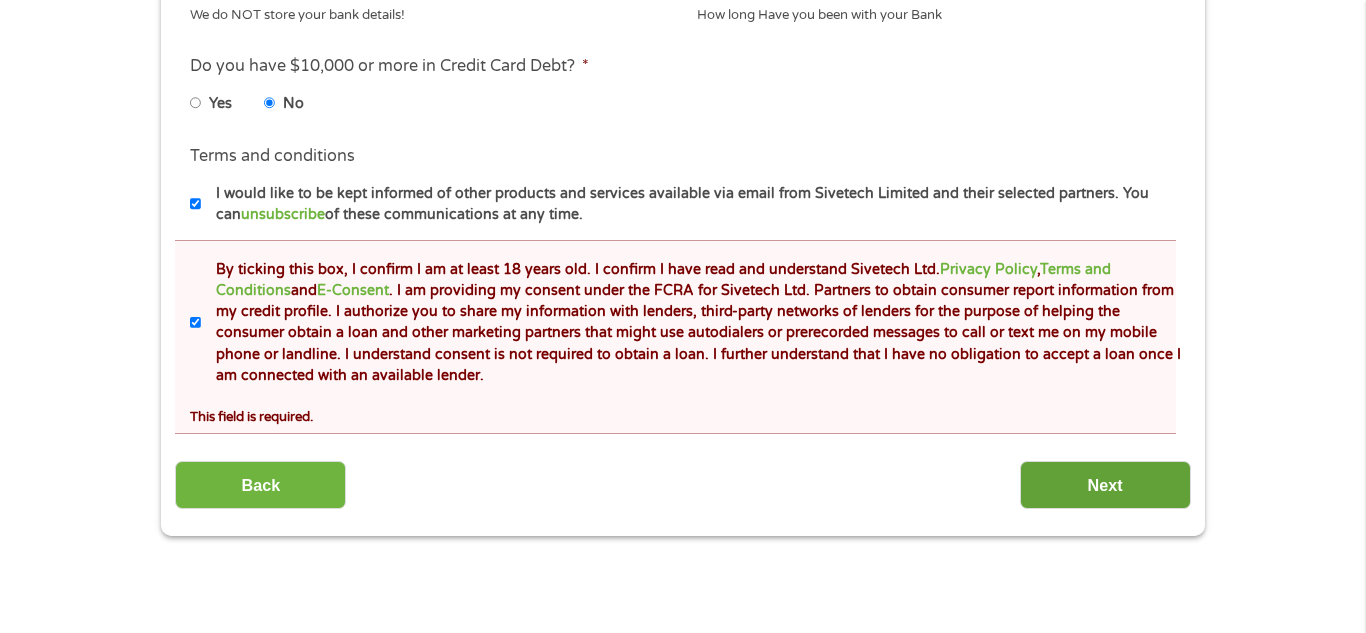click on "Next" at bounding box center (1105, 485) 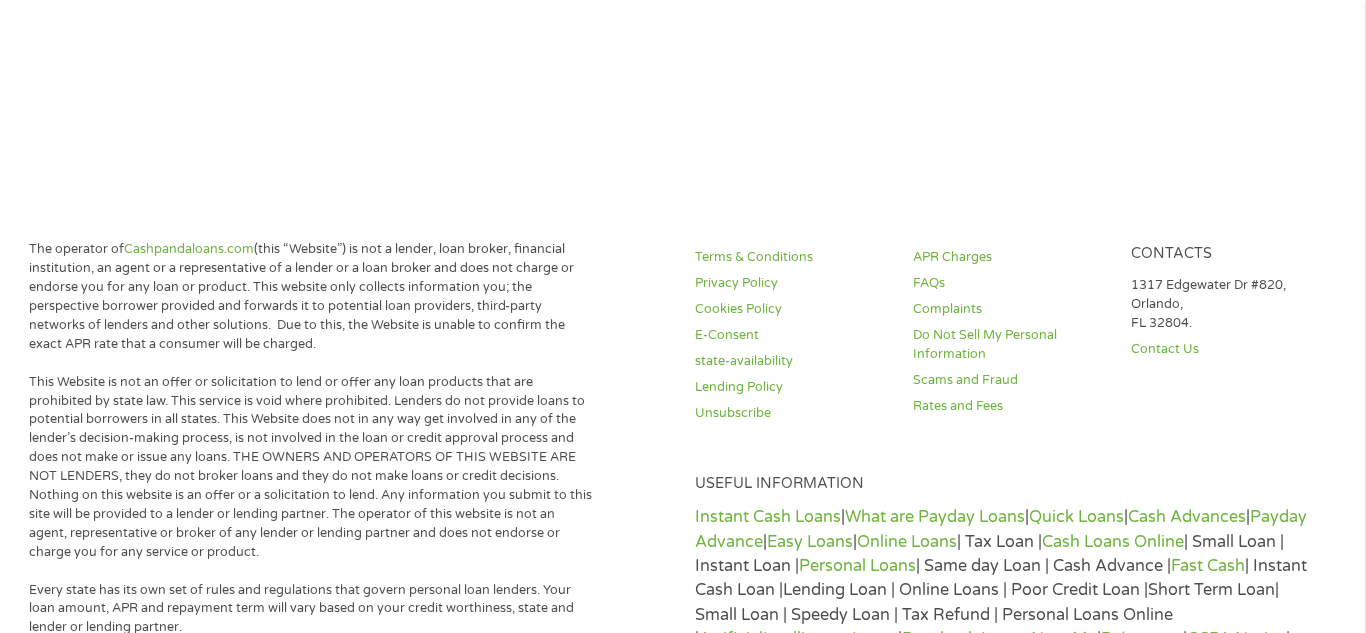 scroll, scrollTop: 8, scrollLeft: 8, axis: both 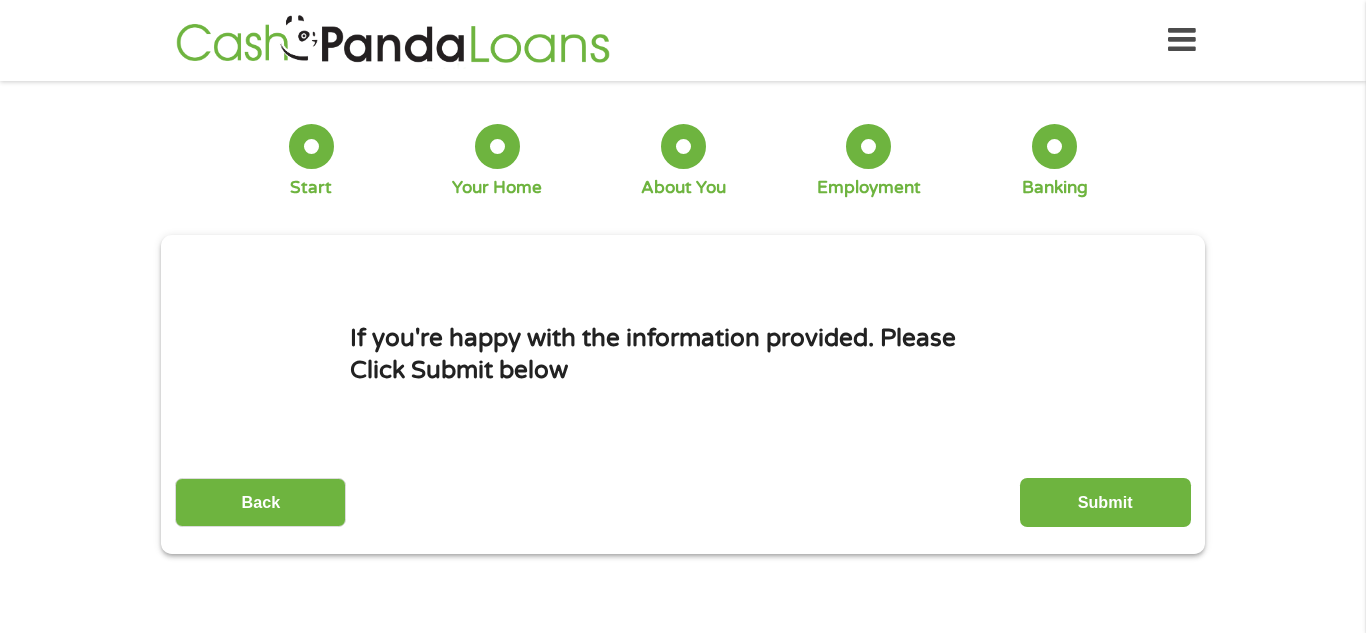 click on "Submit" at bounding box center [1105, 502] 